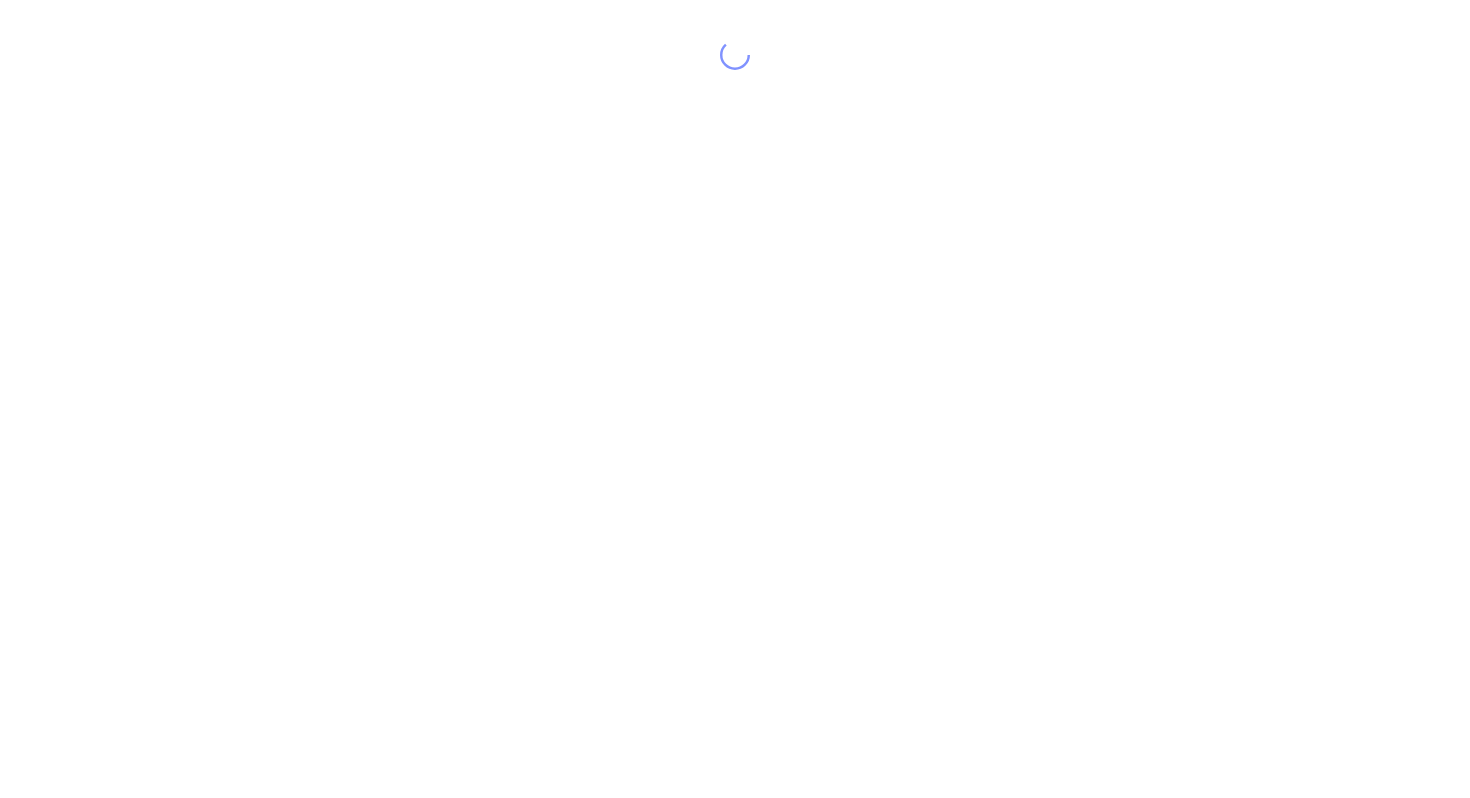 scroll, scrollTop: 0, scrollLeft: 0, axis: both 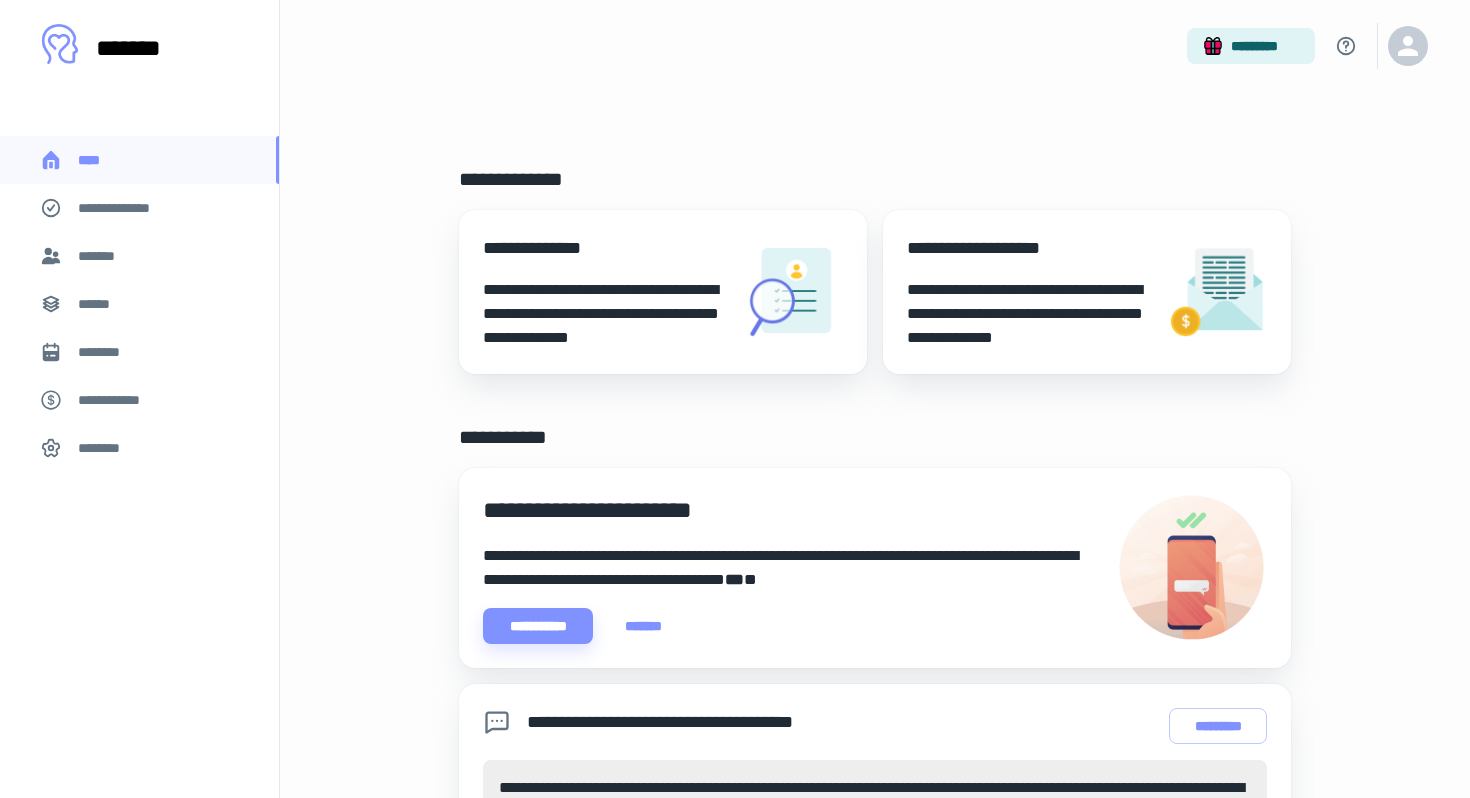click on "**********" at bounding box center [605, 292] 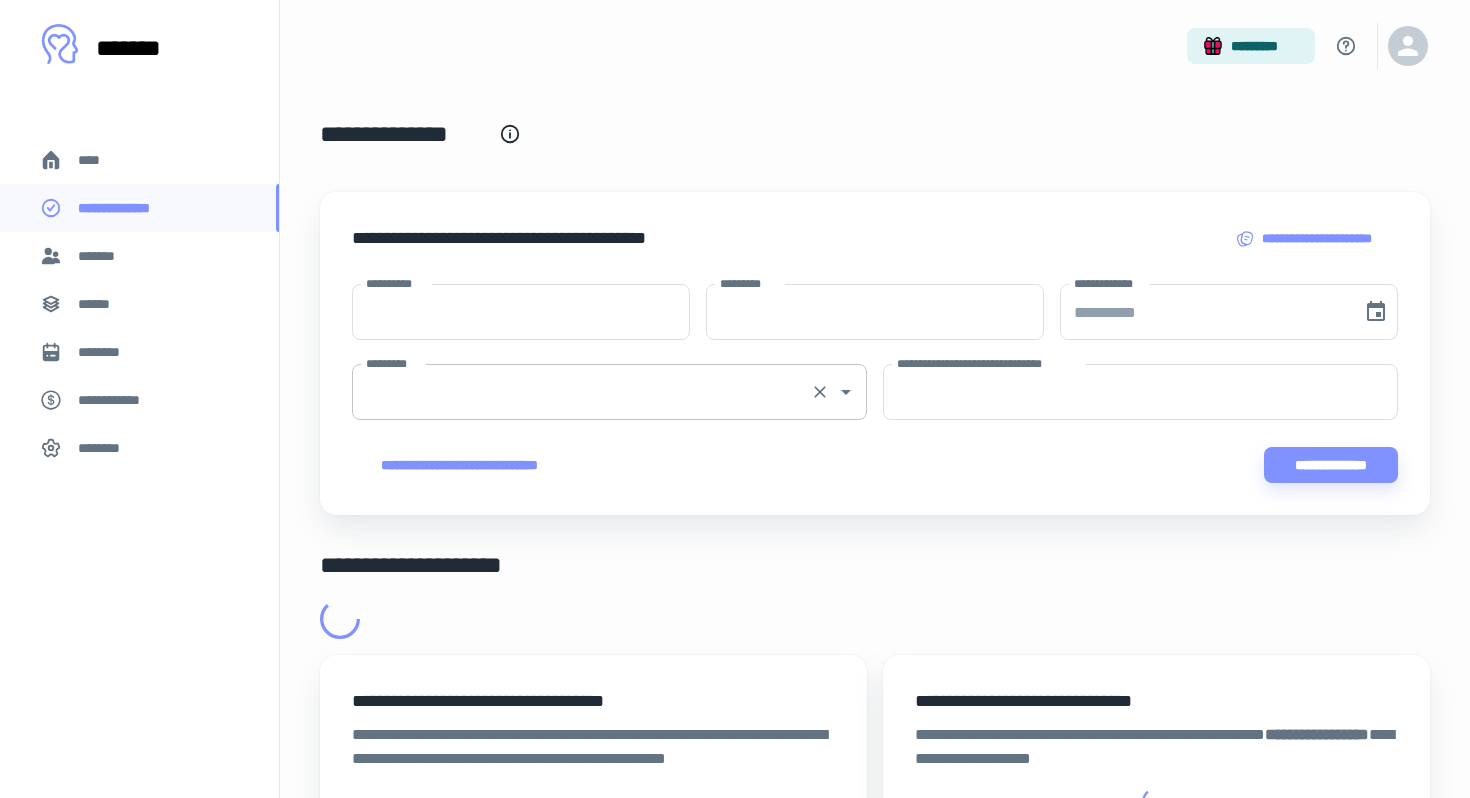 click on "*********" at bounding box center [581, 392] 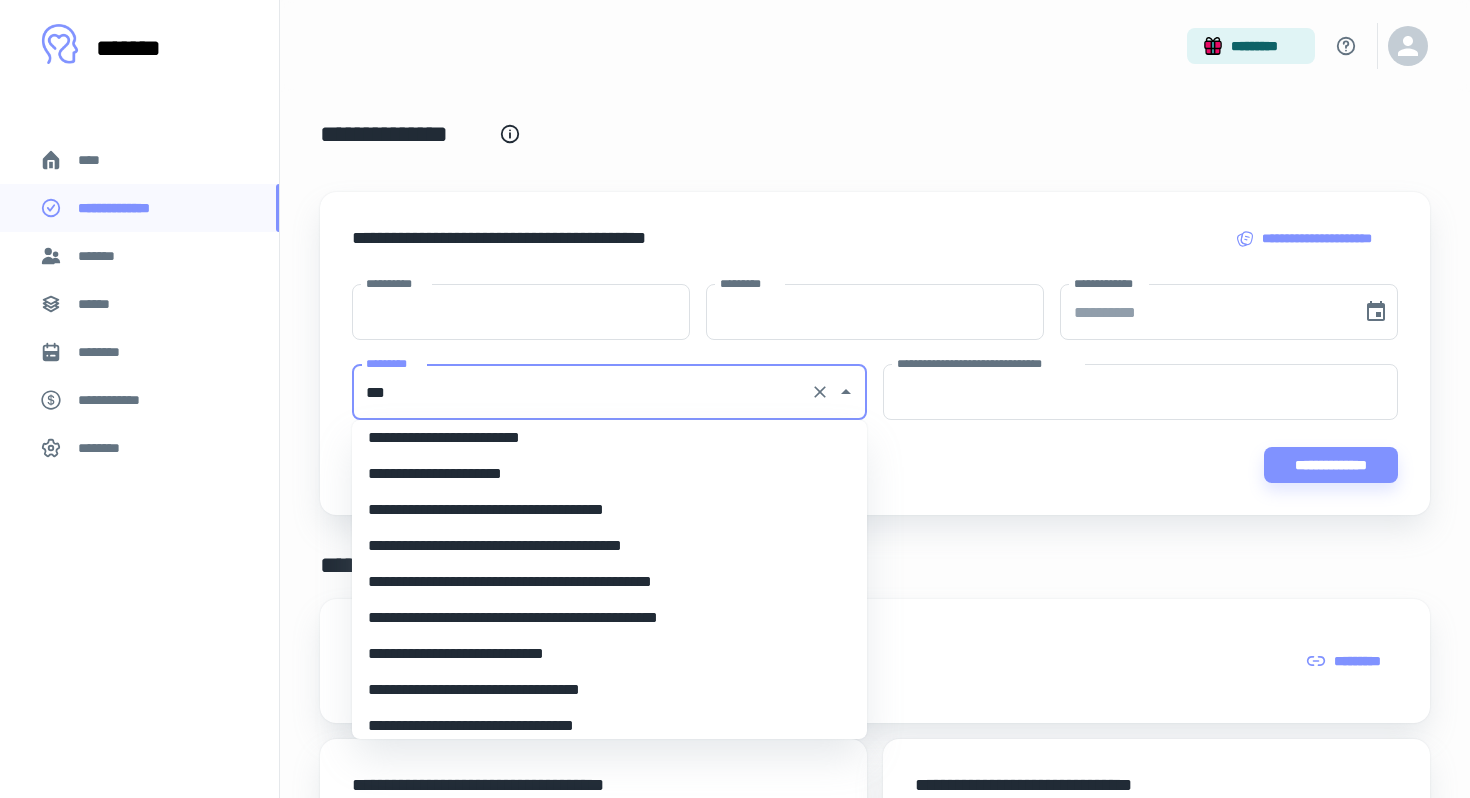 scroll, scrollTop: 0, scrollLeft: 0, axis: both 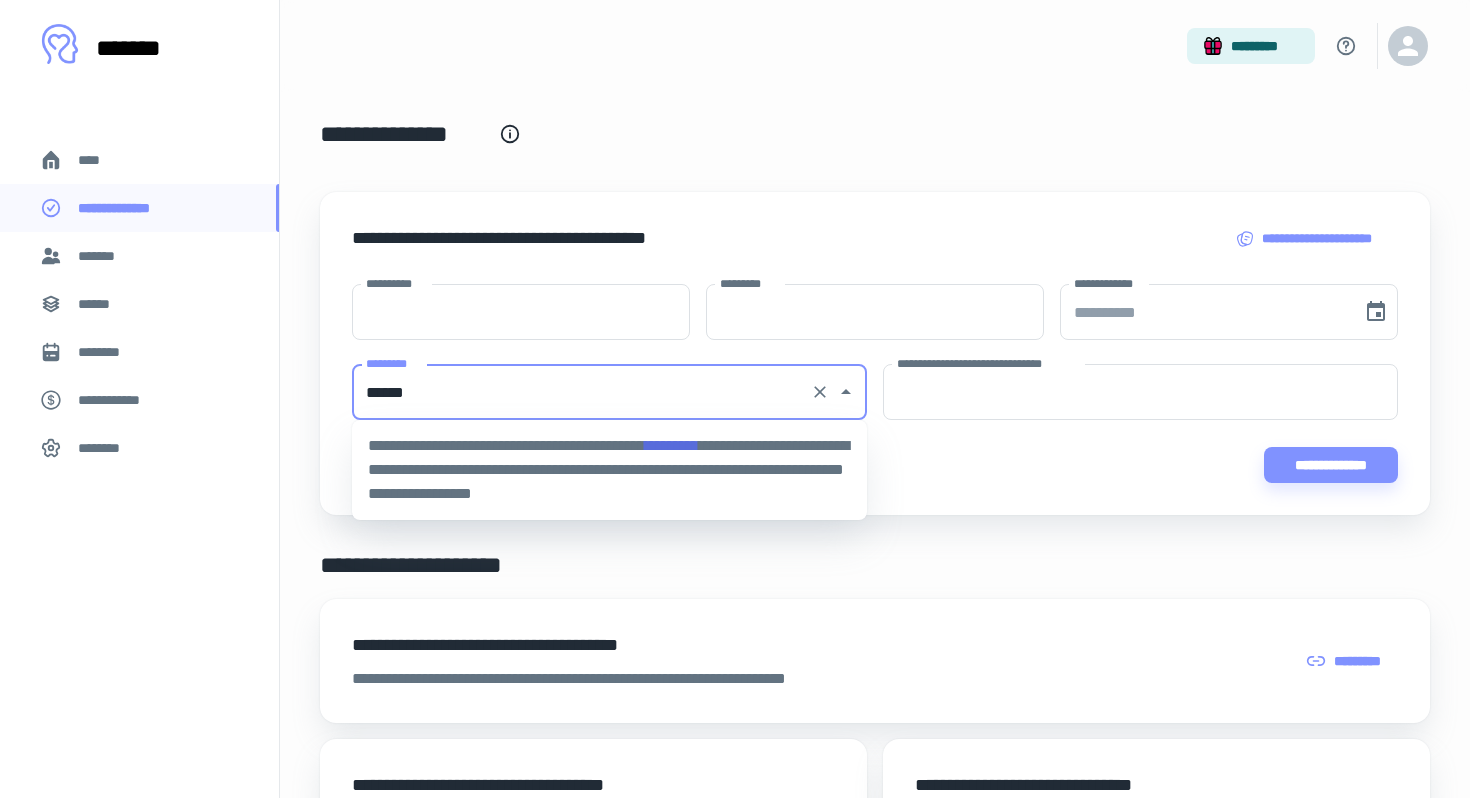 click on "*********" at bounding box center [672, 445] 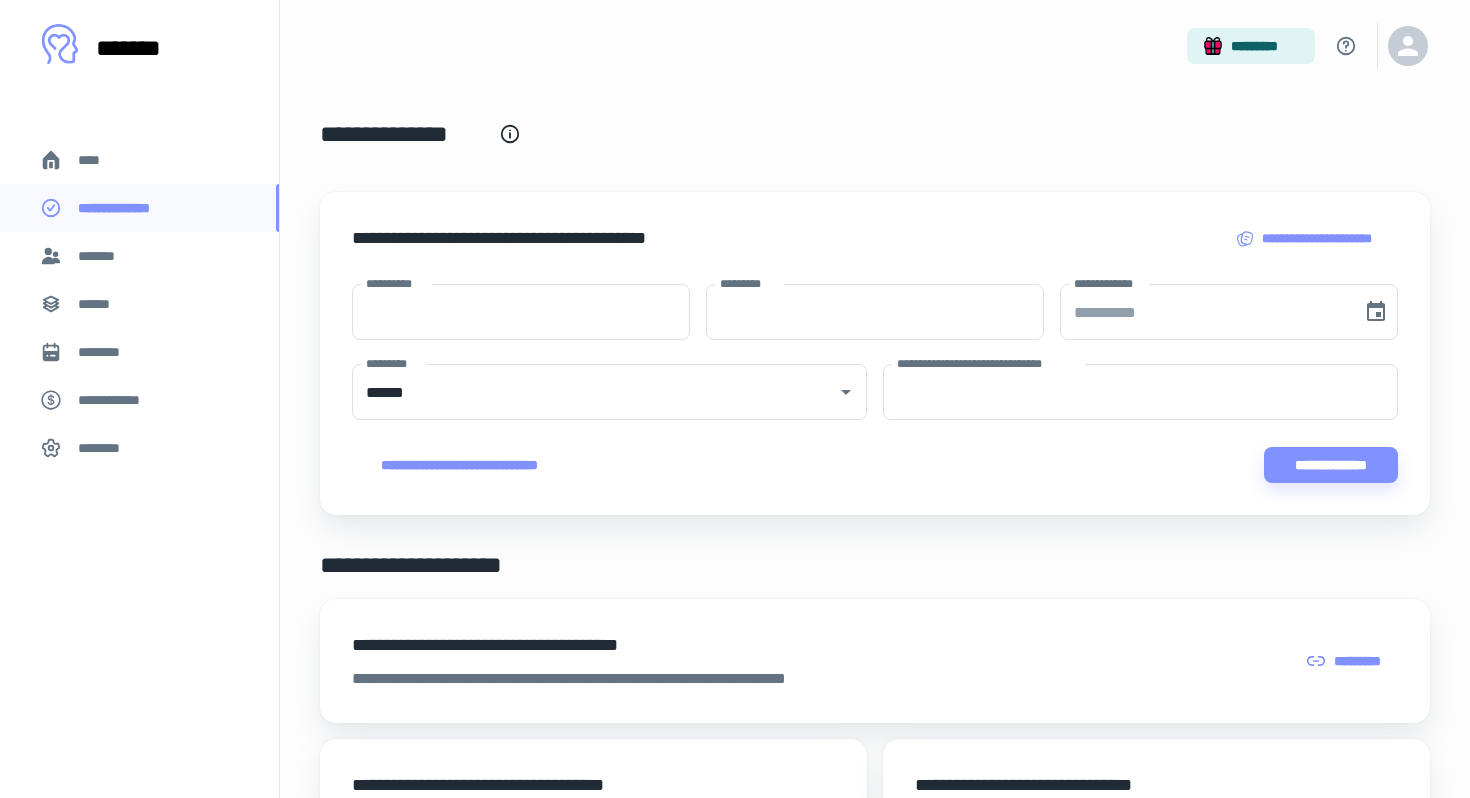 type 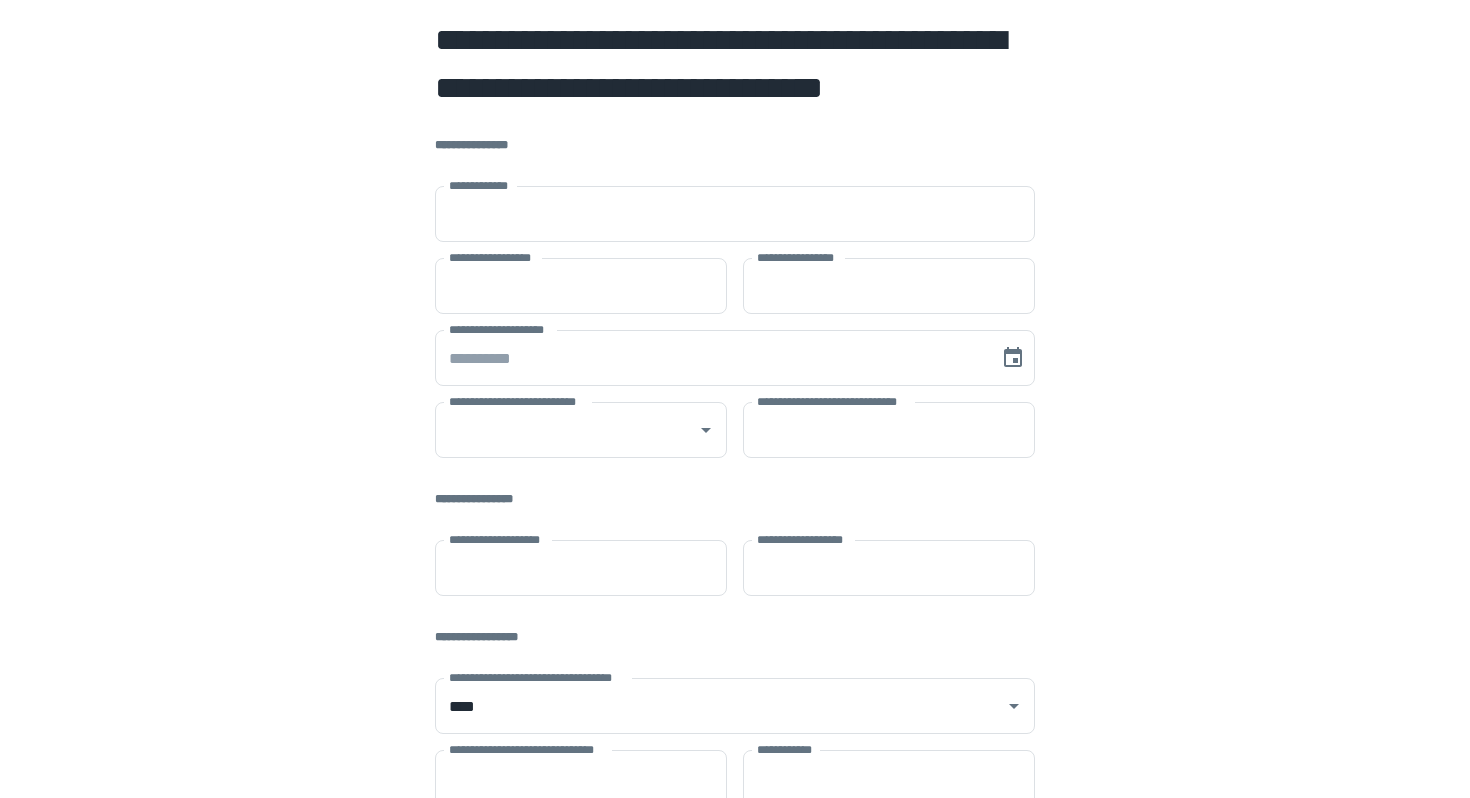 scroll, scrollTop: 0, scrollLeft: 0, axis: both 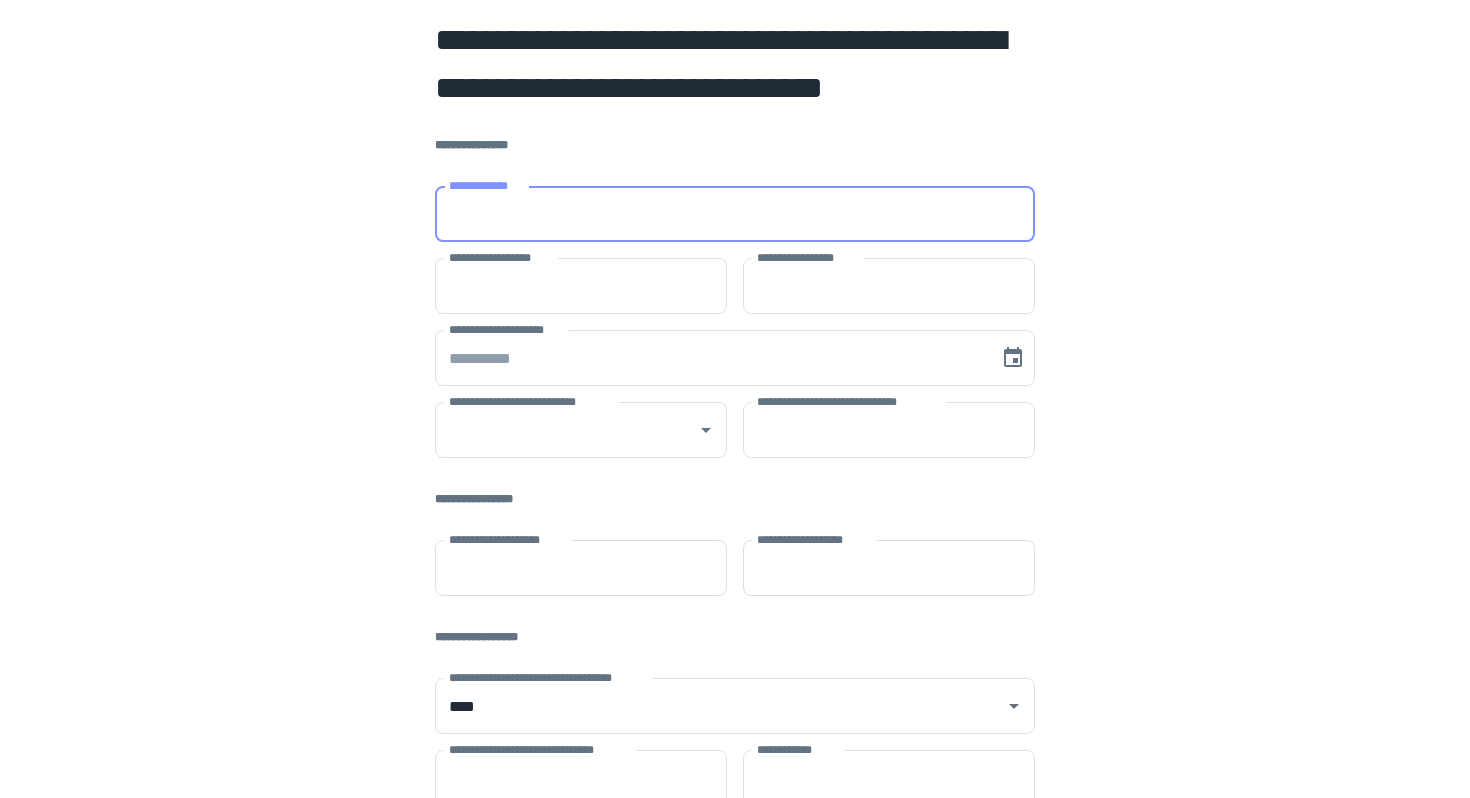 click on "**********" at bounding box center [735, 214] 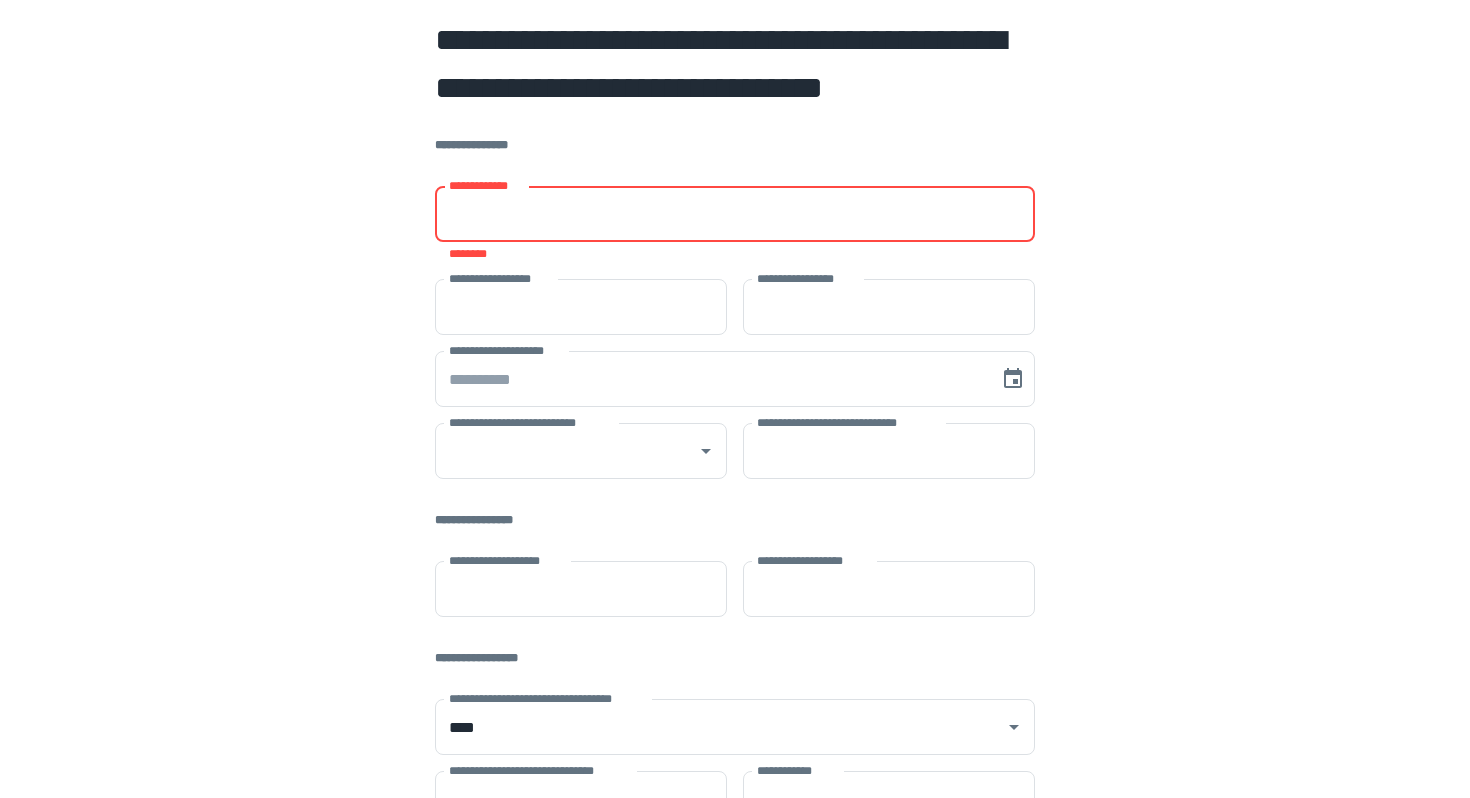 paste on "**********" 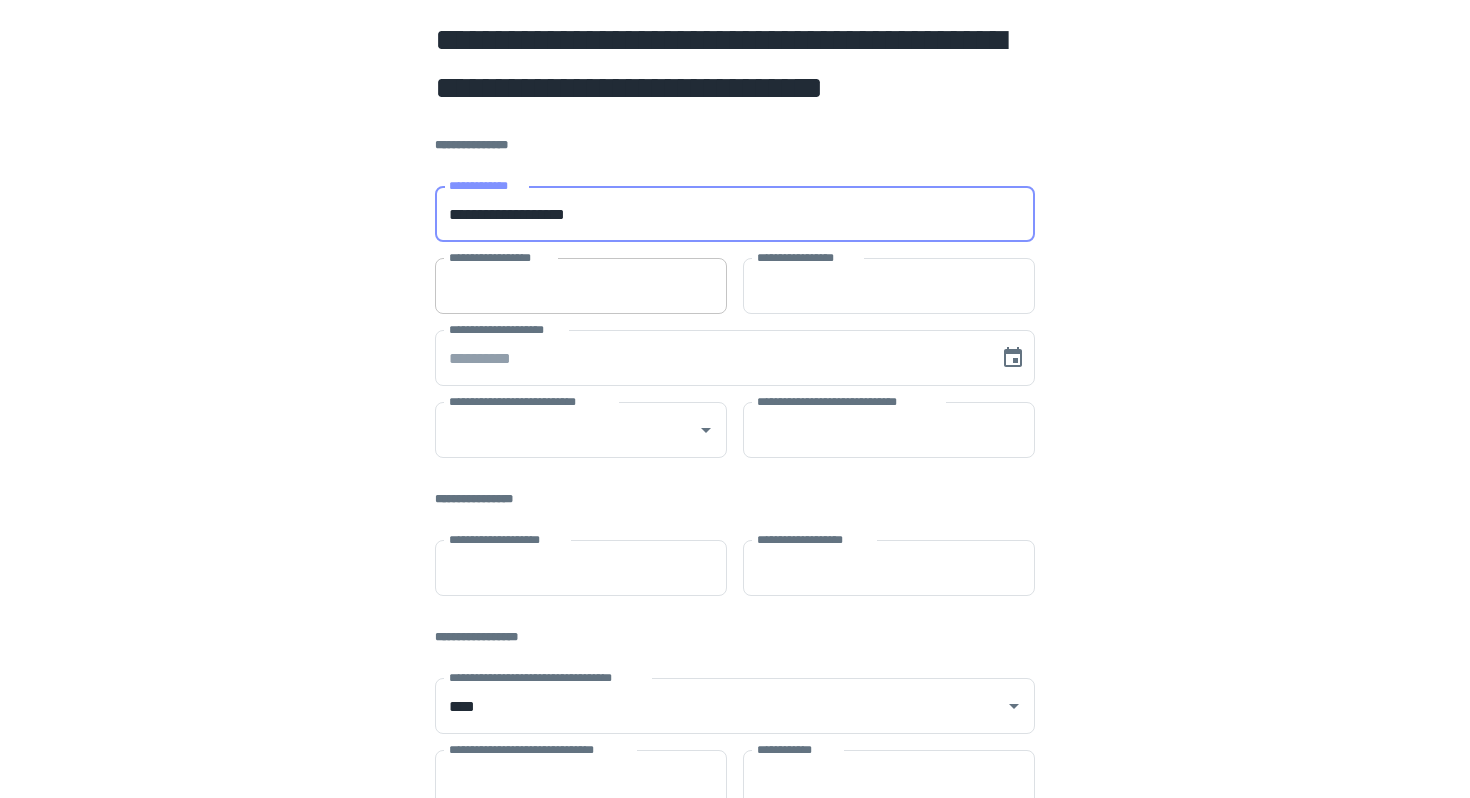 type on "**********" 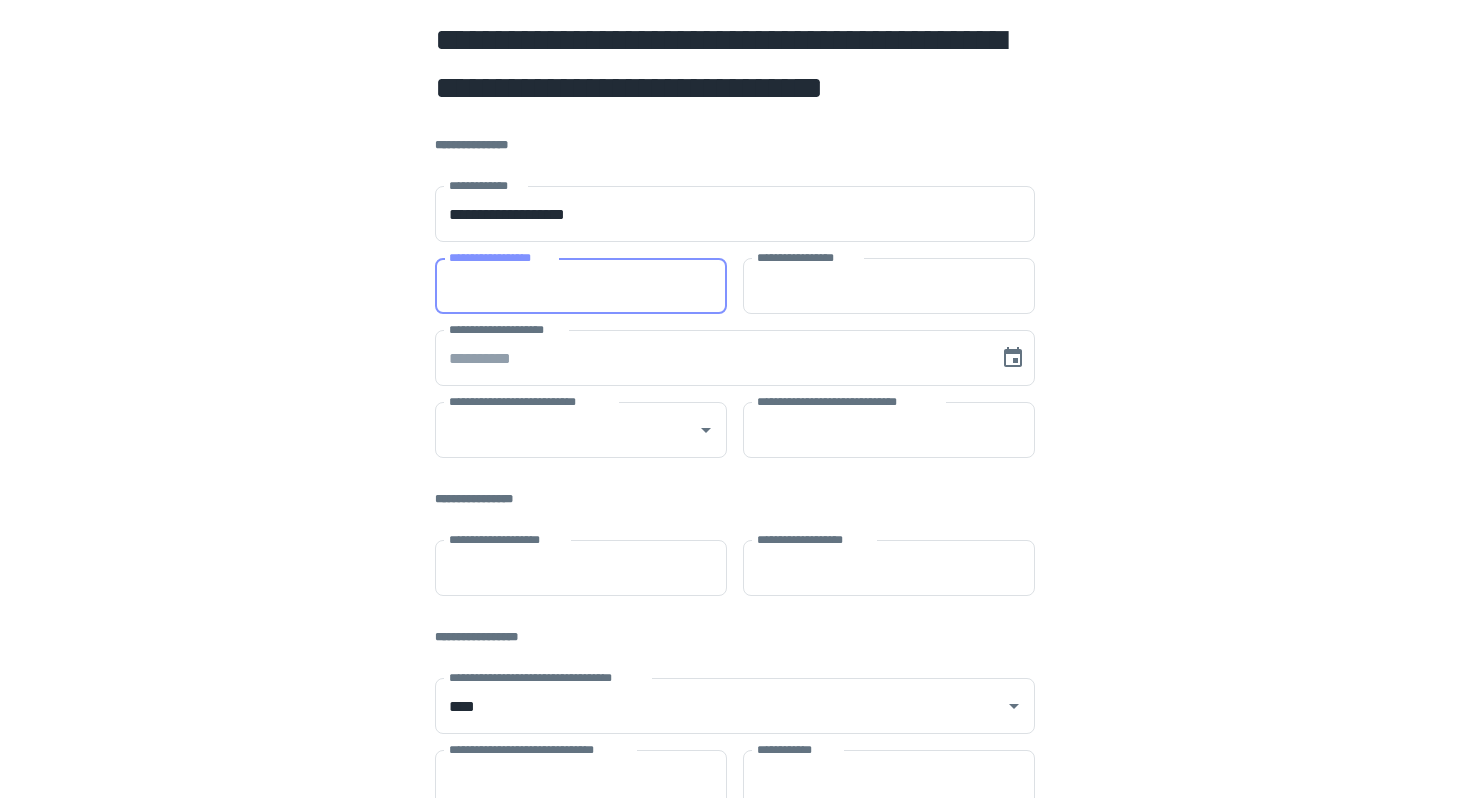 type on "*" 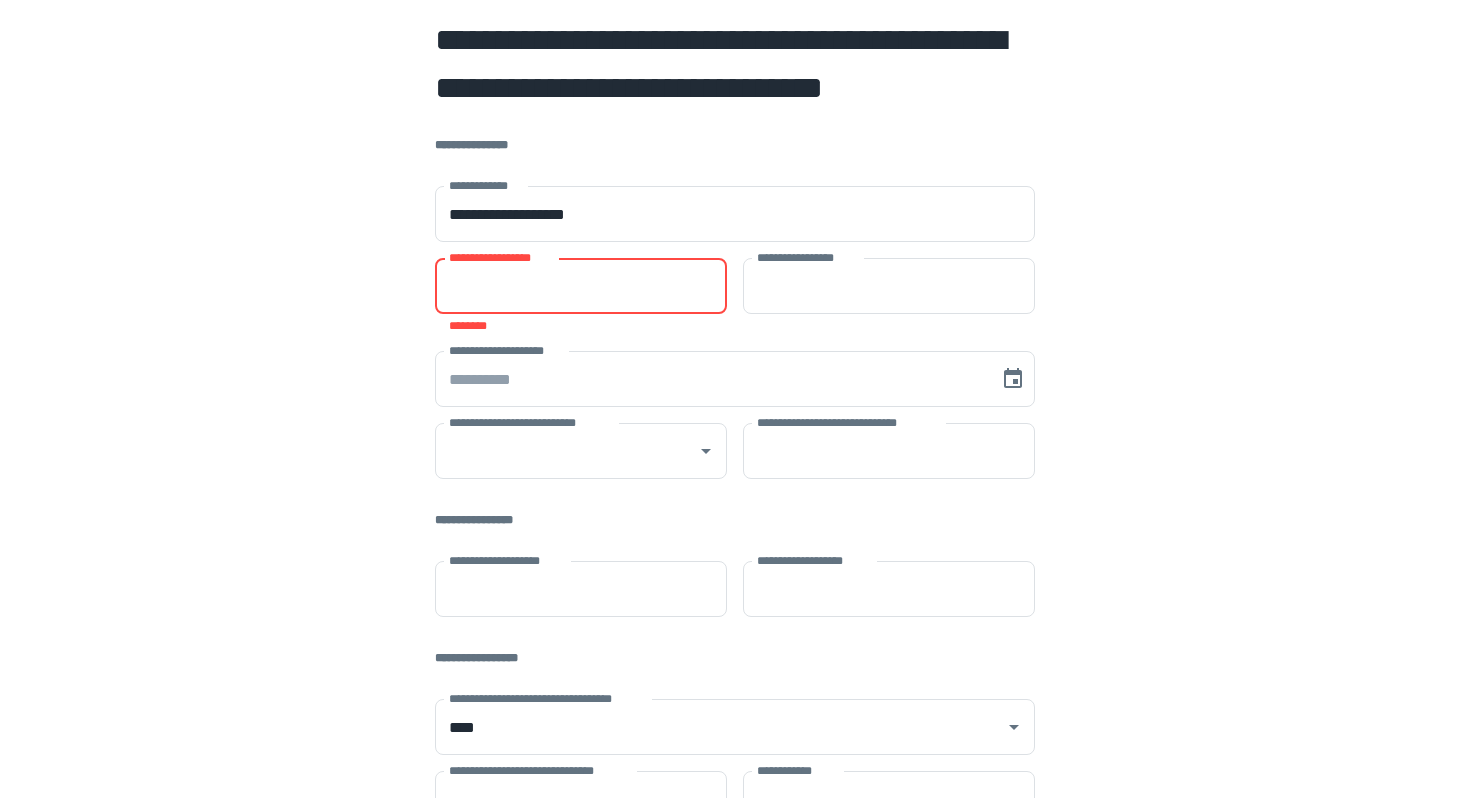 paste on "*******" 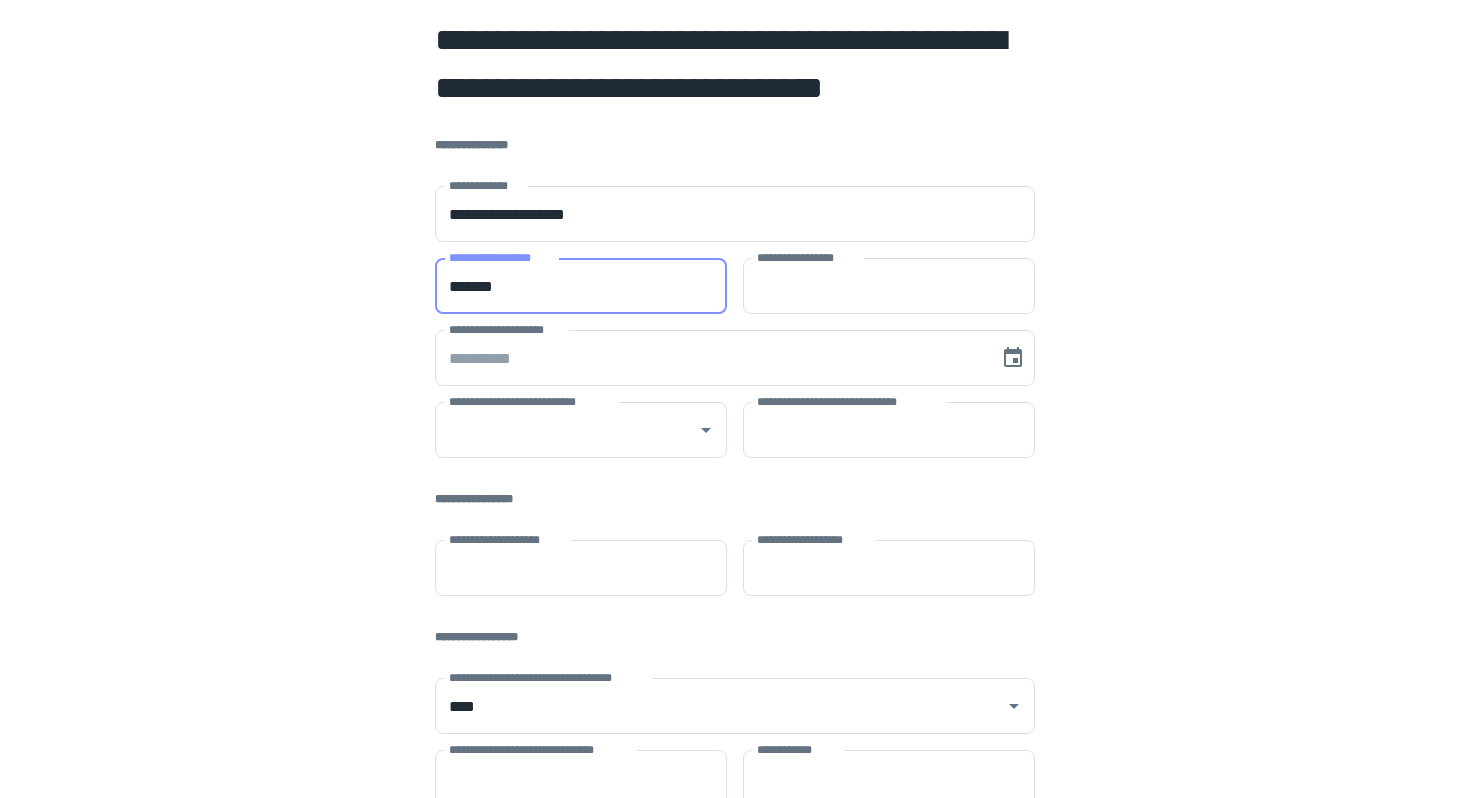 type on "*******" 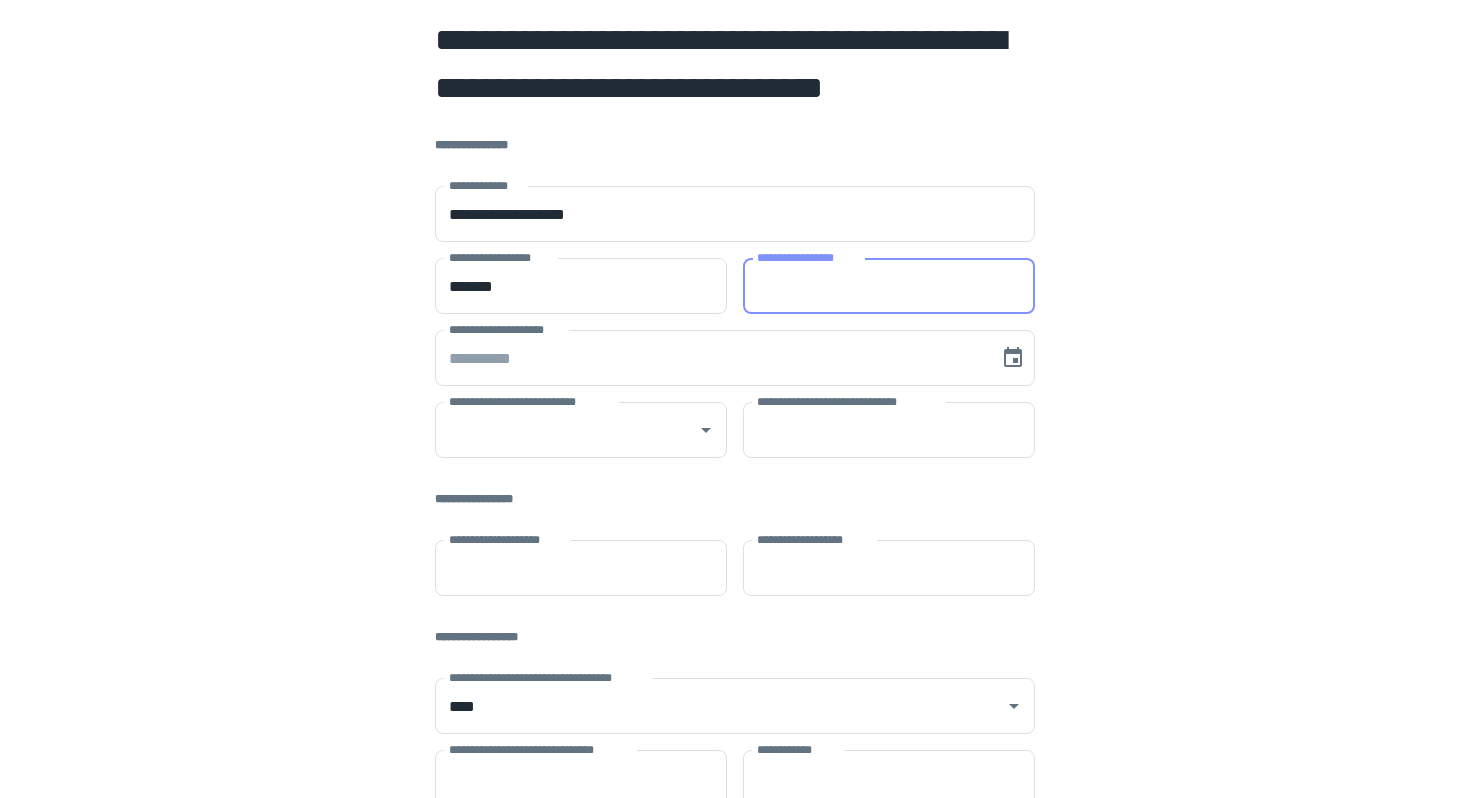 click on "**********" at bounding box center (889, 286) 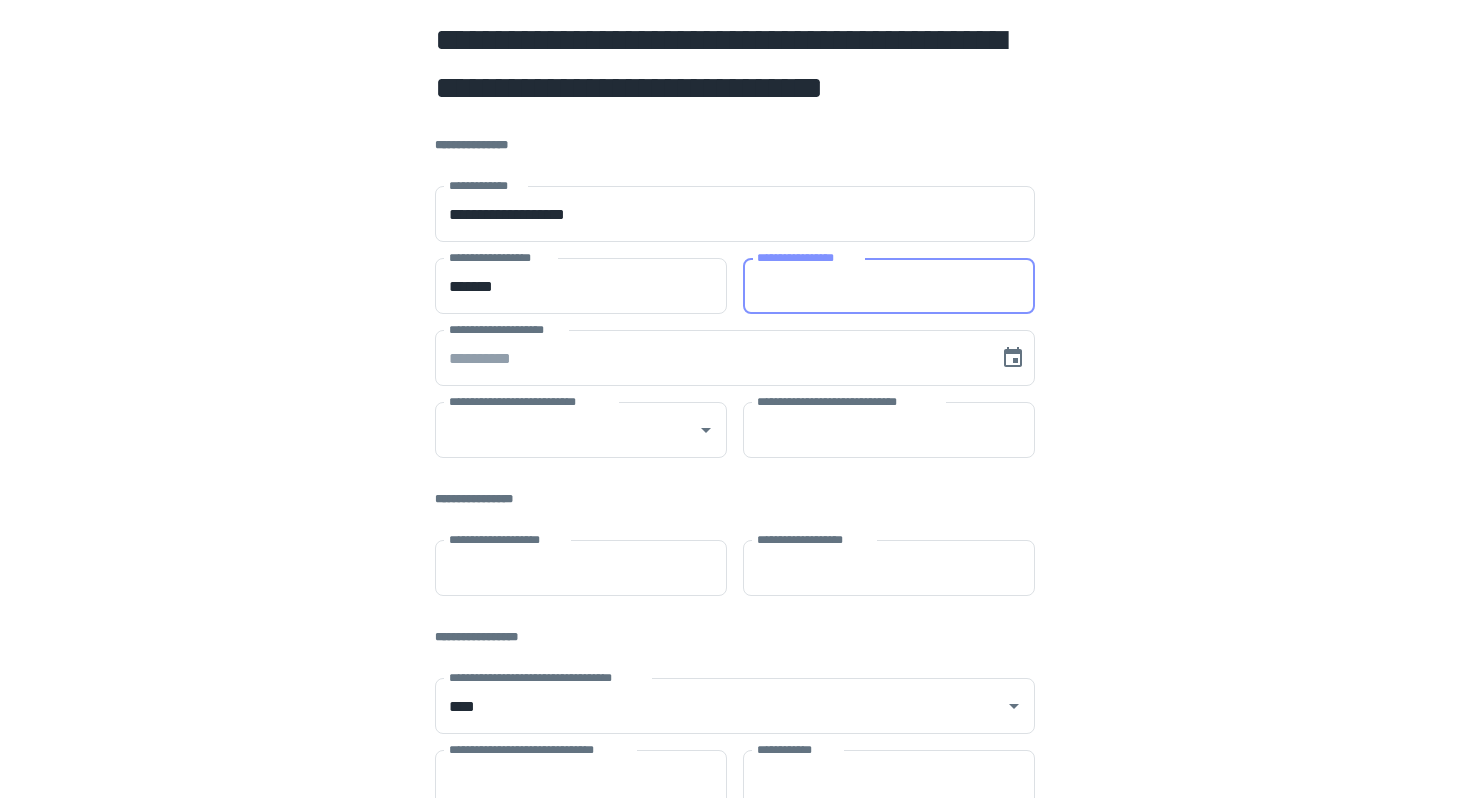 paste on "*****" 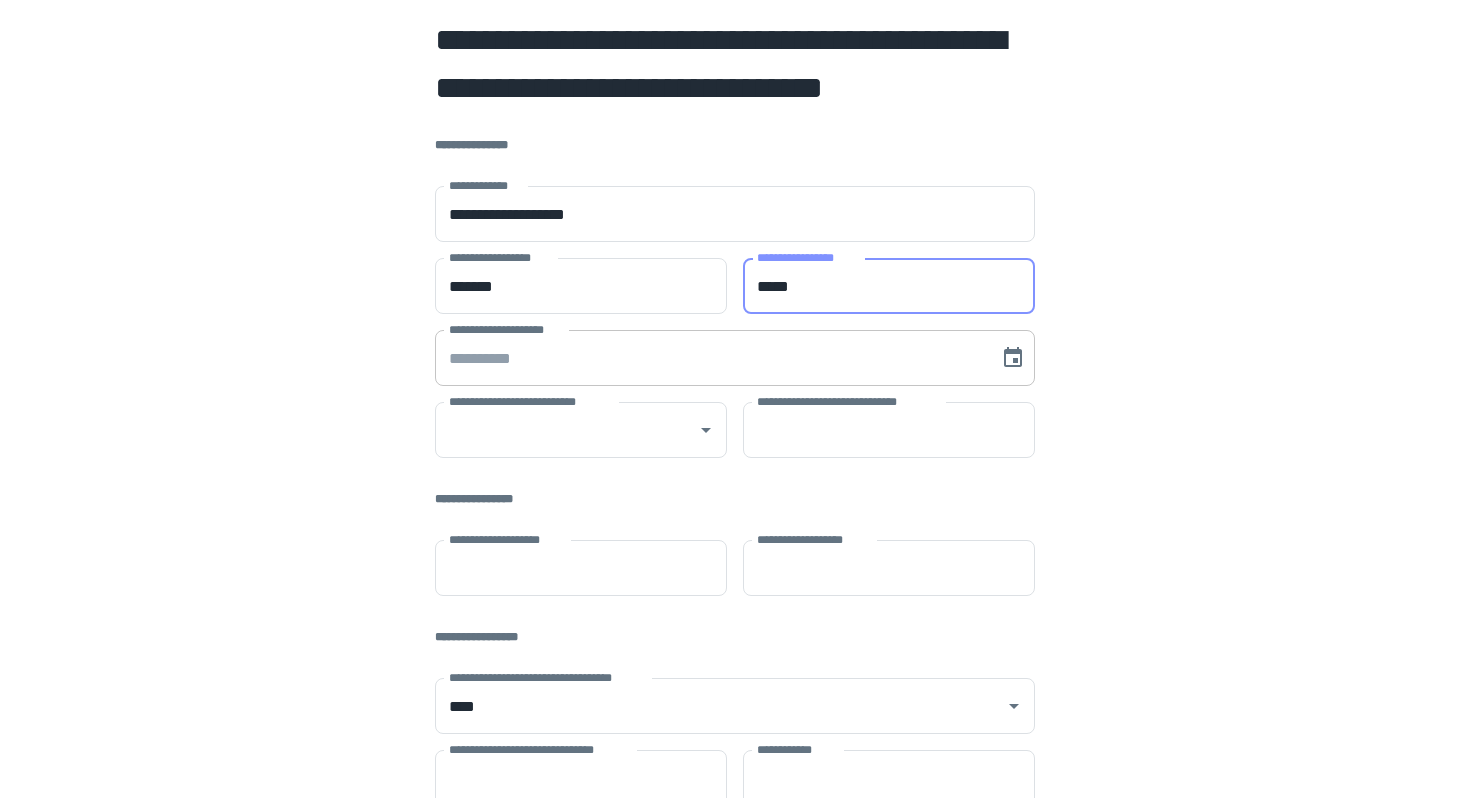 type on "*****" 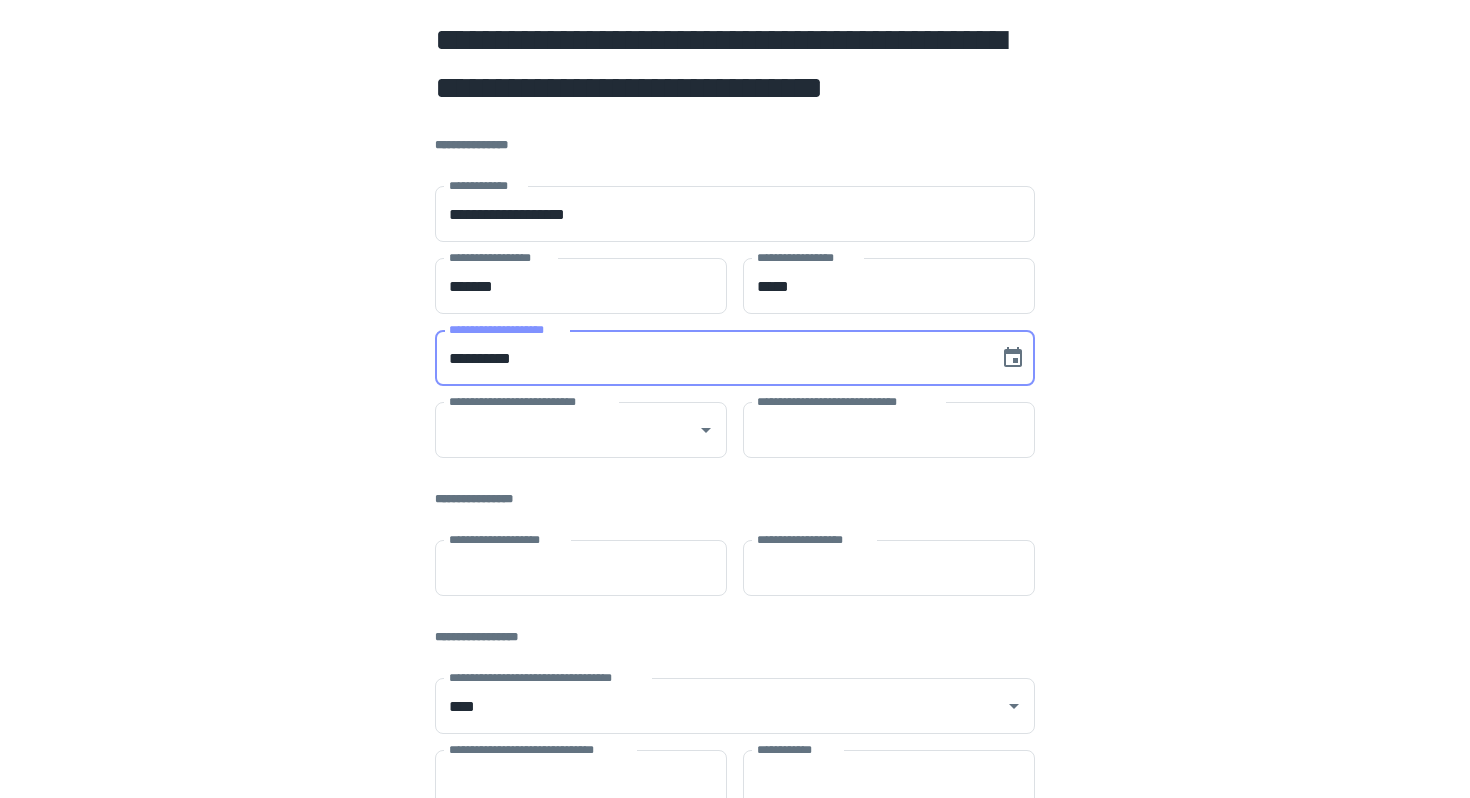 click on "**********" at bounding box center [710, 358] 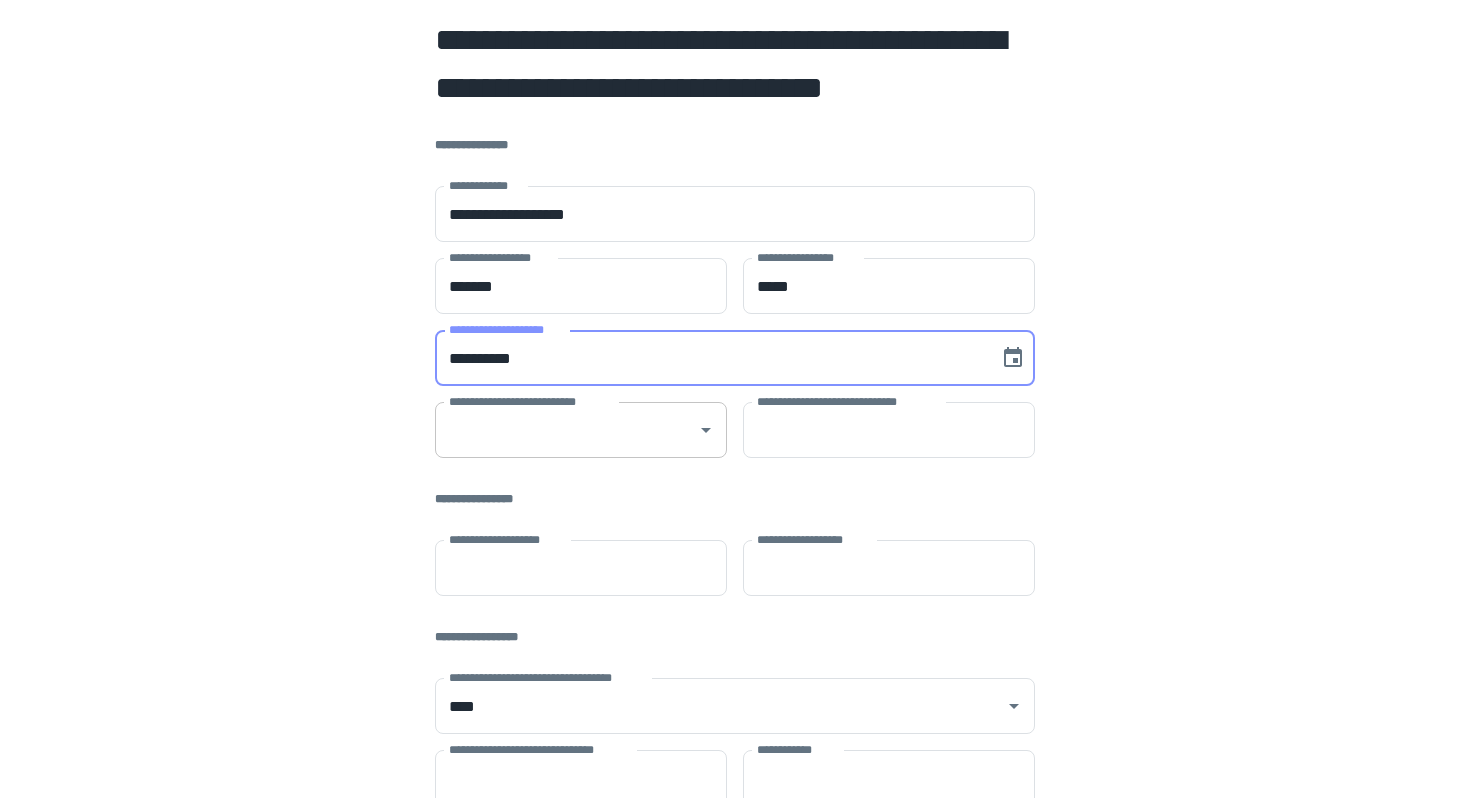 type on "**********" 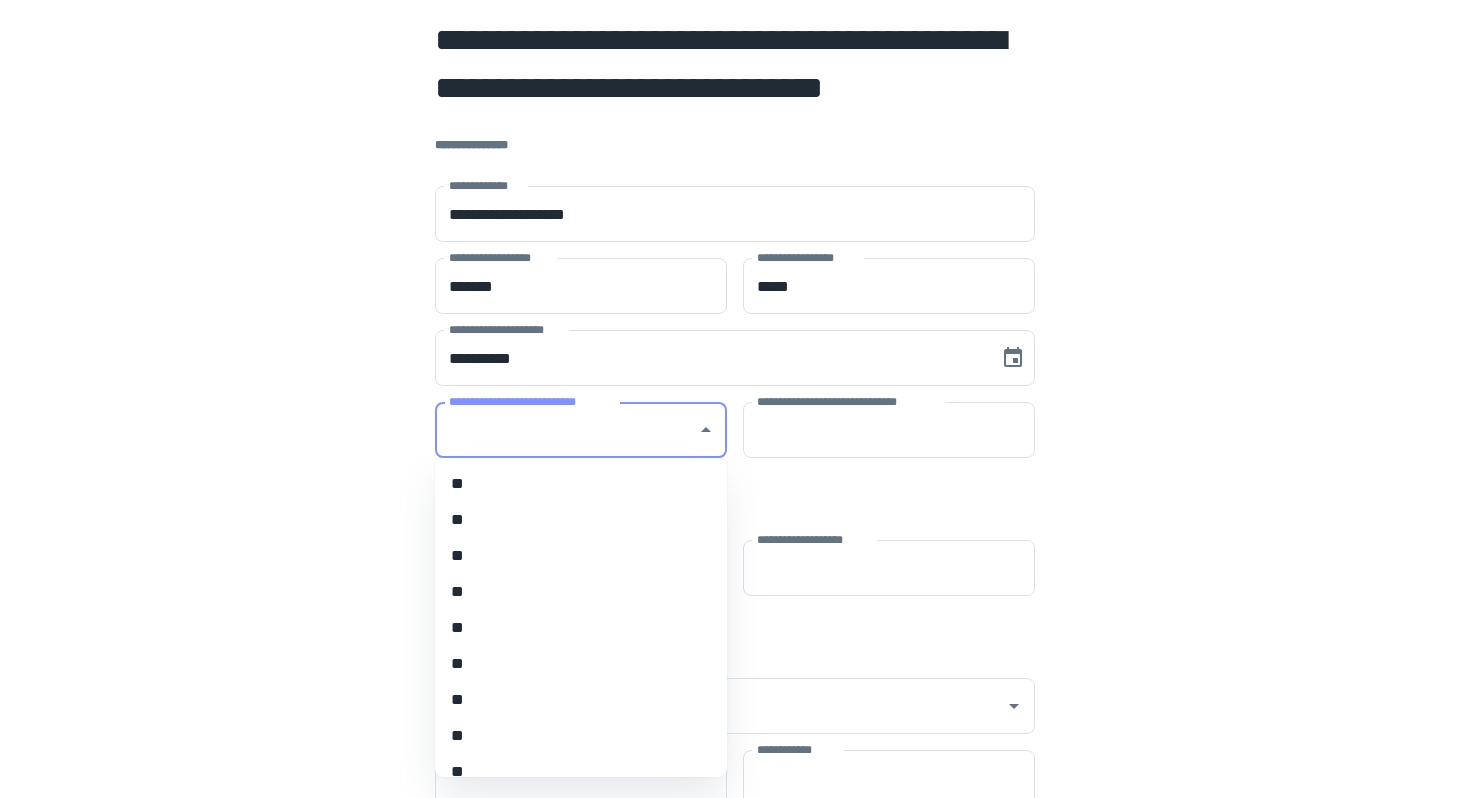 click on "**********" at bounding box center [566, 430] 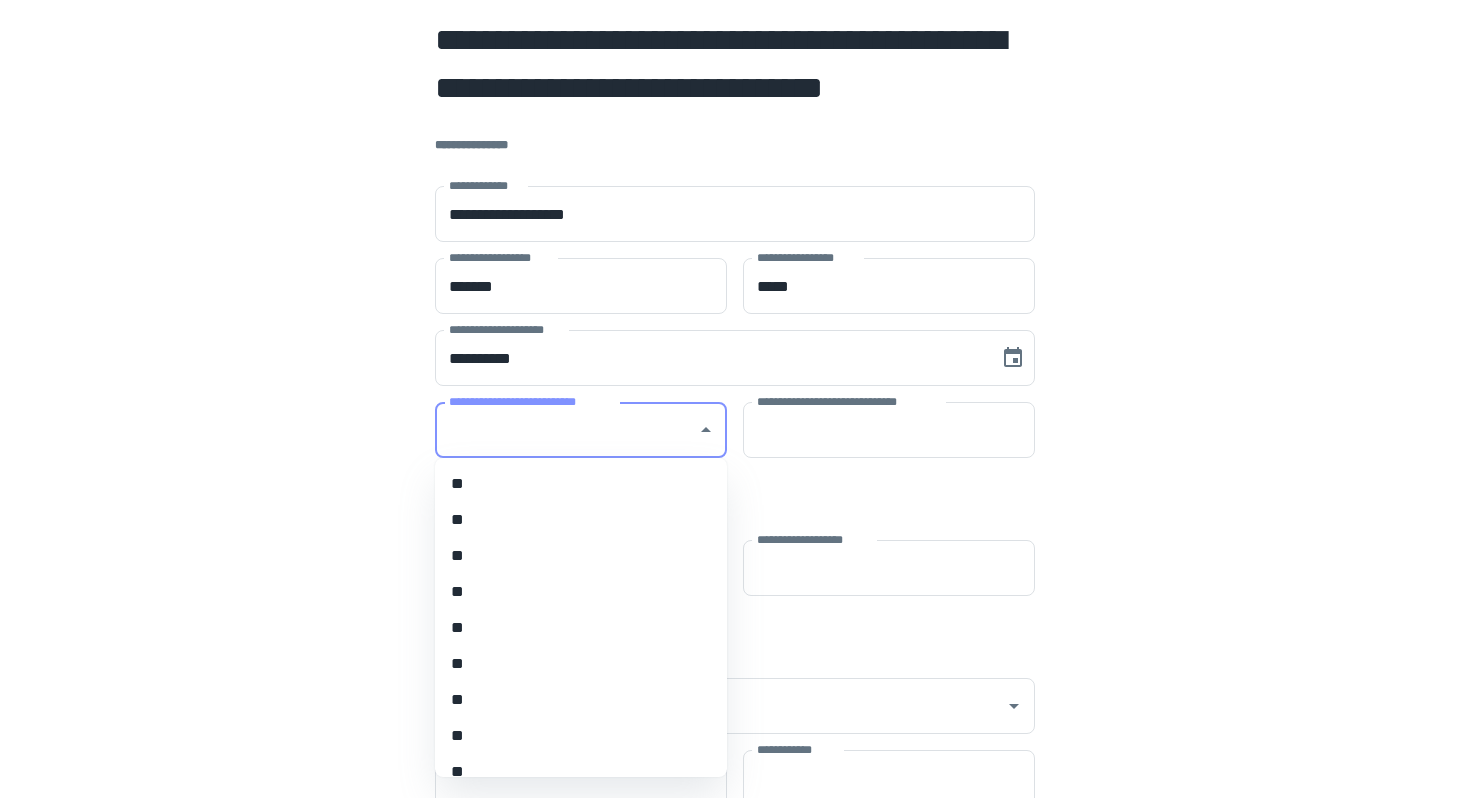 click on "**" at bounding box center (581, 664) 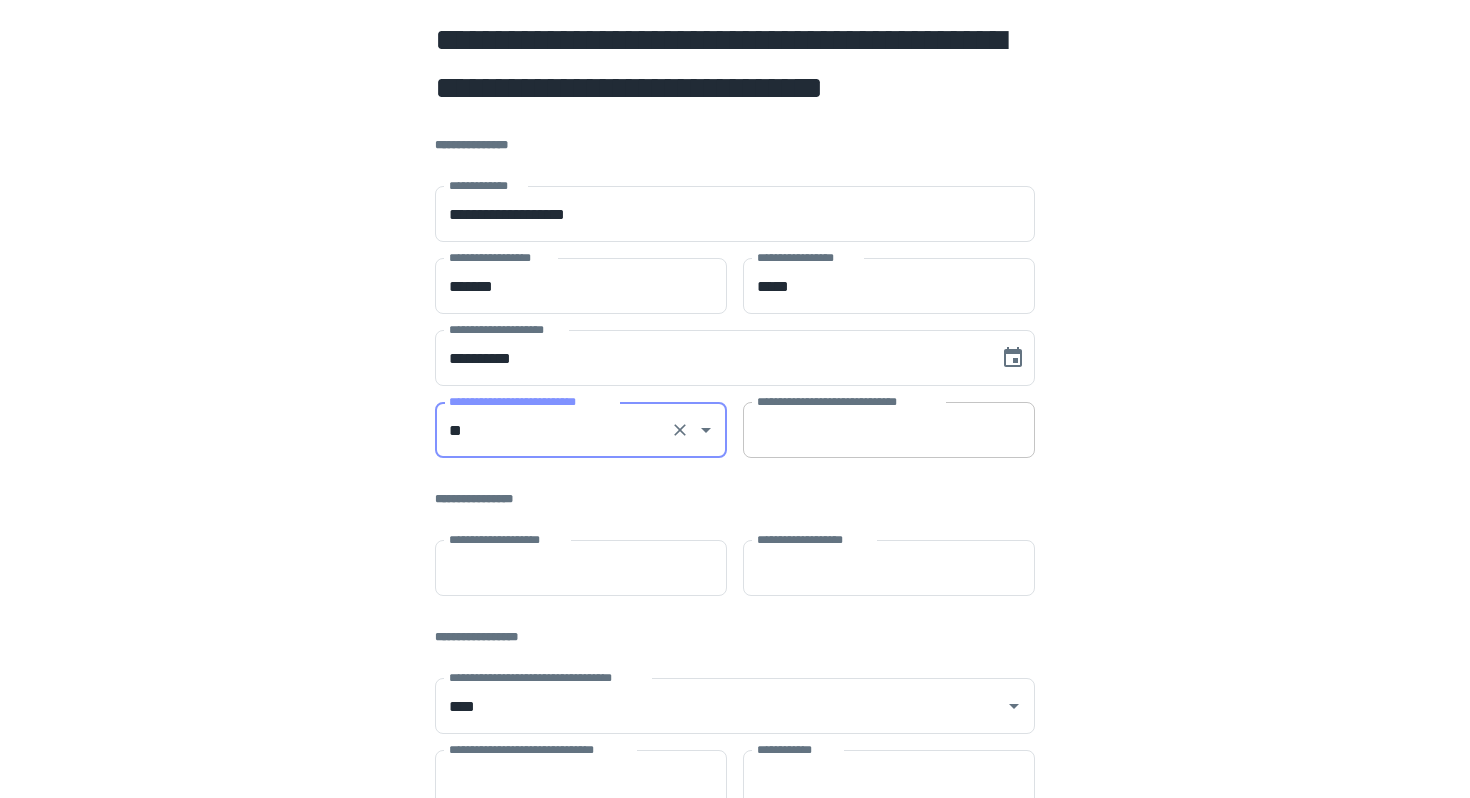 click on "**********" at bounding box center [889, 430] 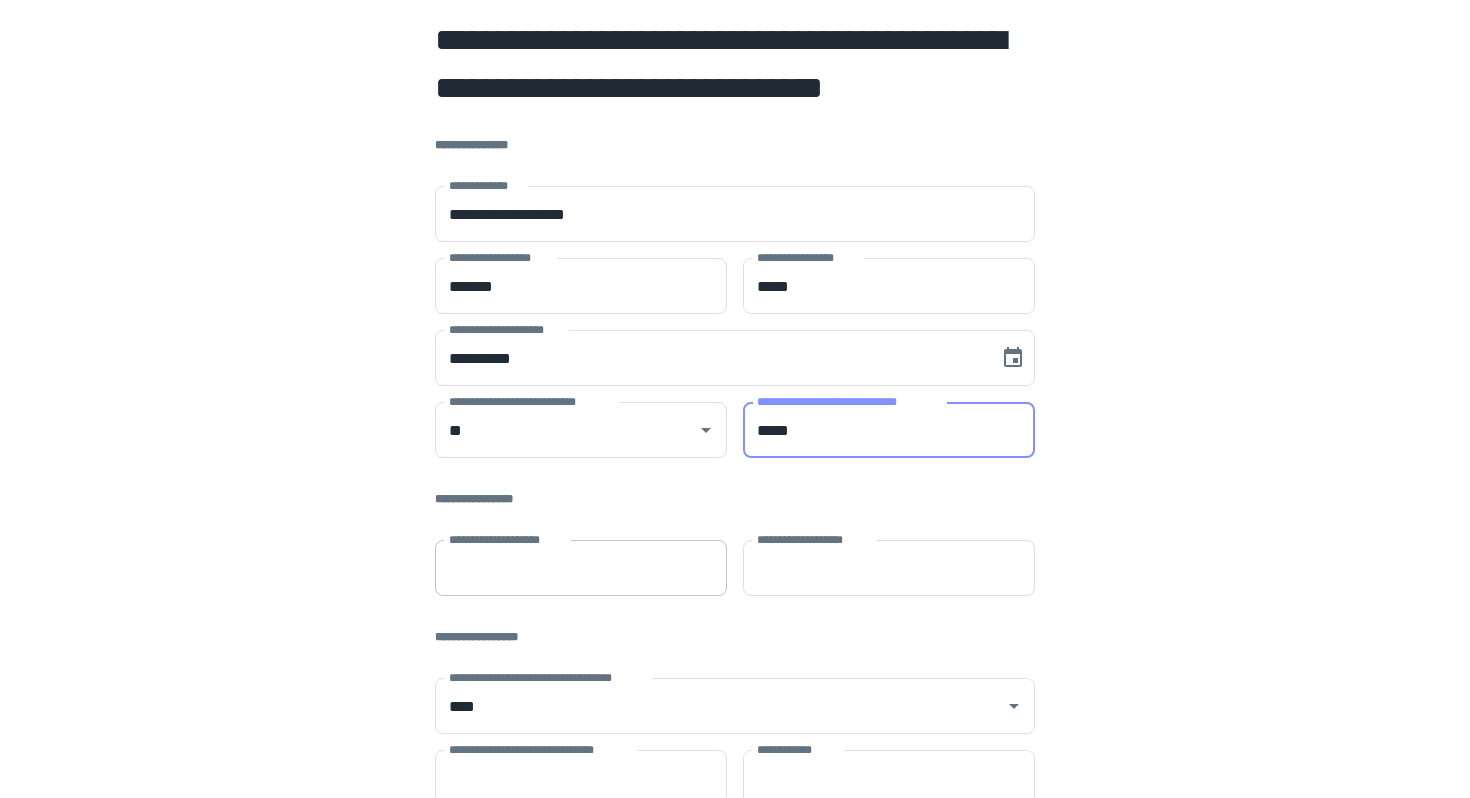 type on "*****" 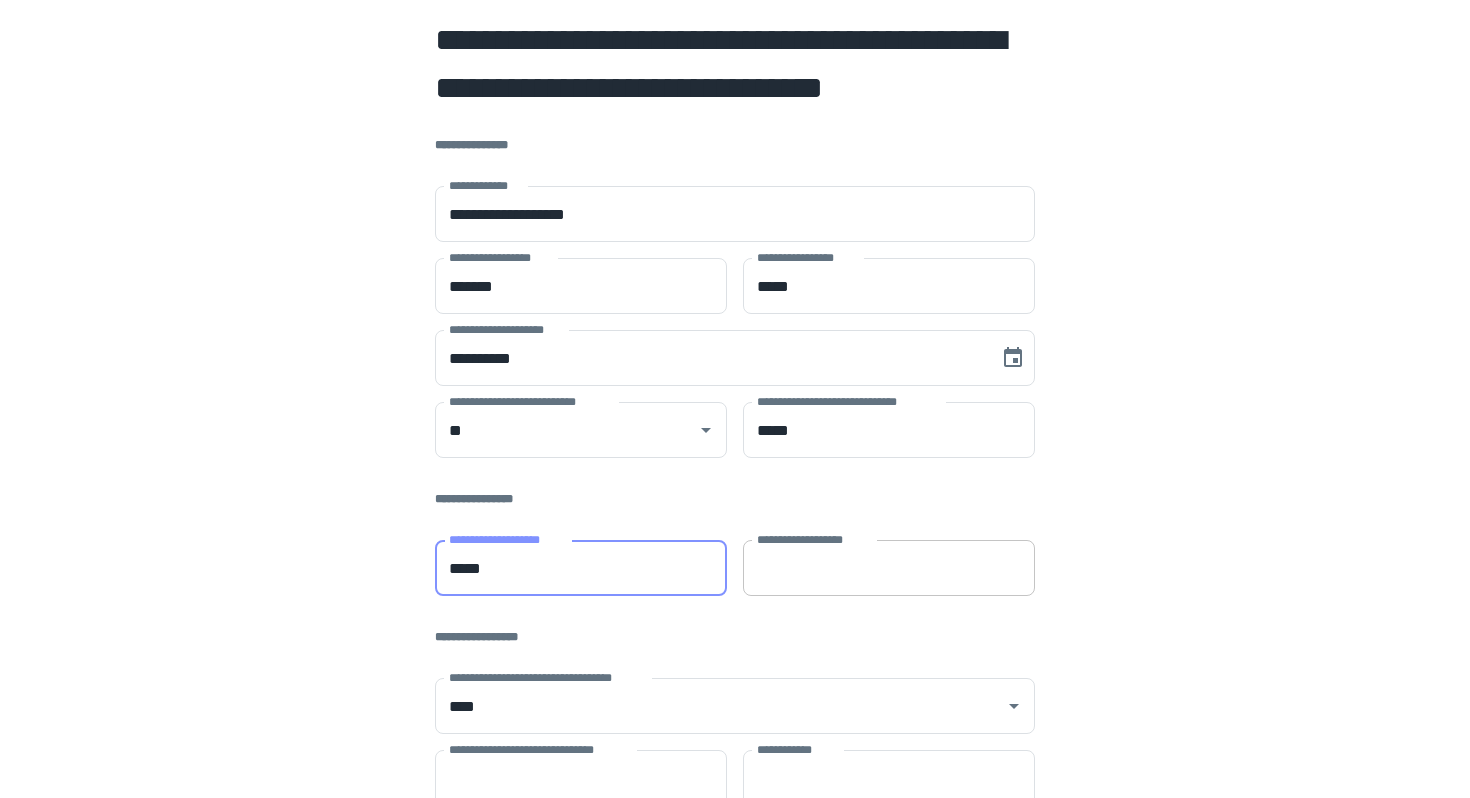 type on "*****" 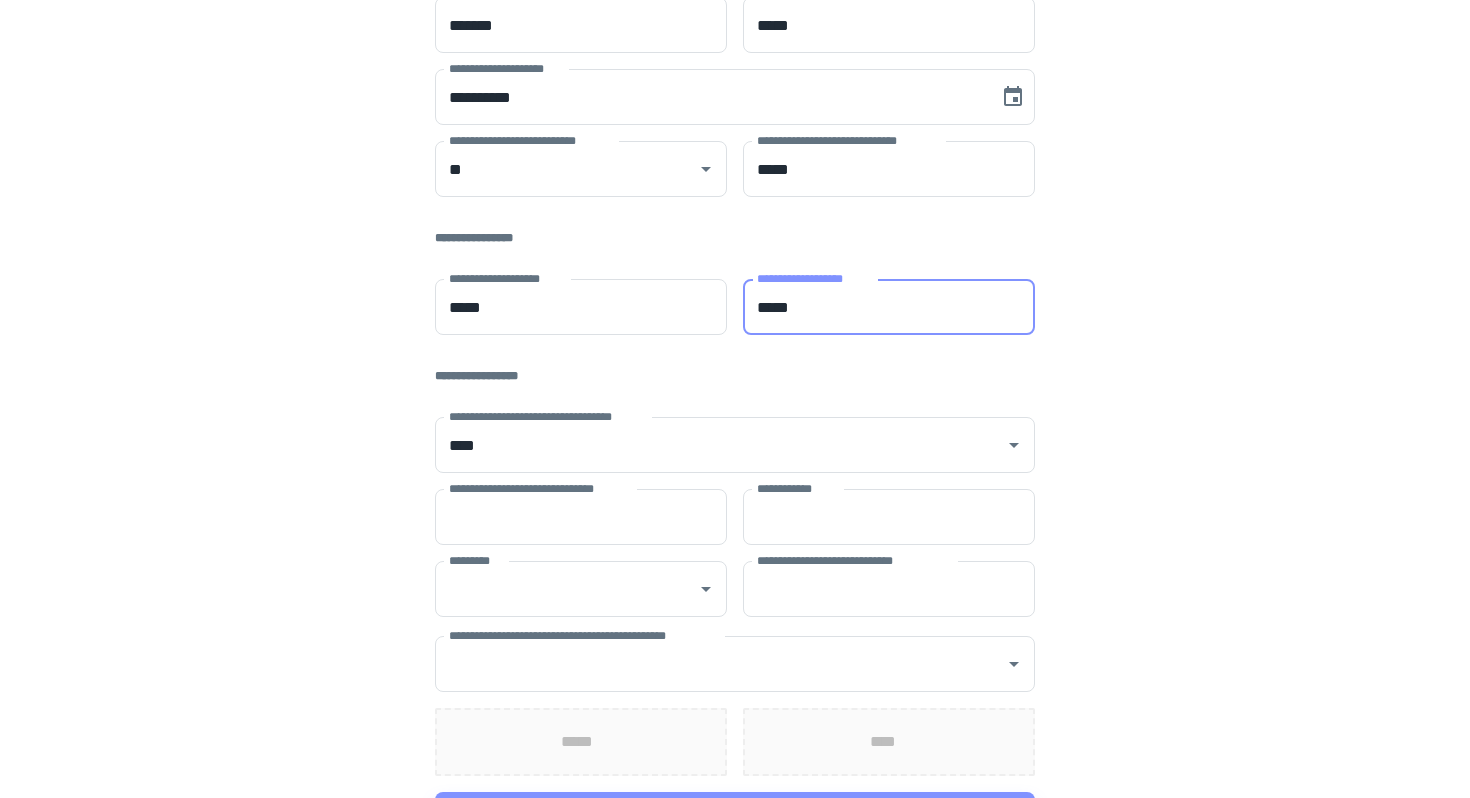 scroll, scrollTop: 290, scrollLeft: 0, axis: vertical 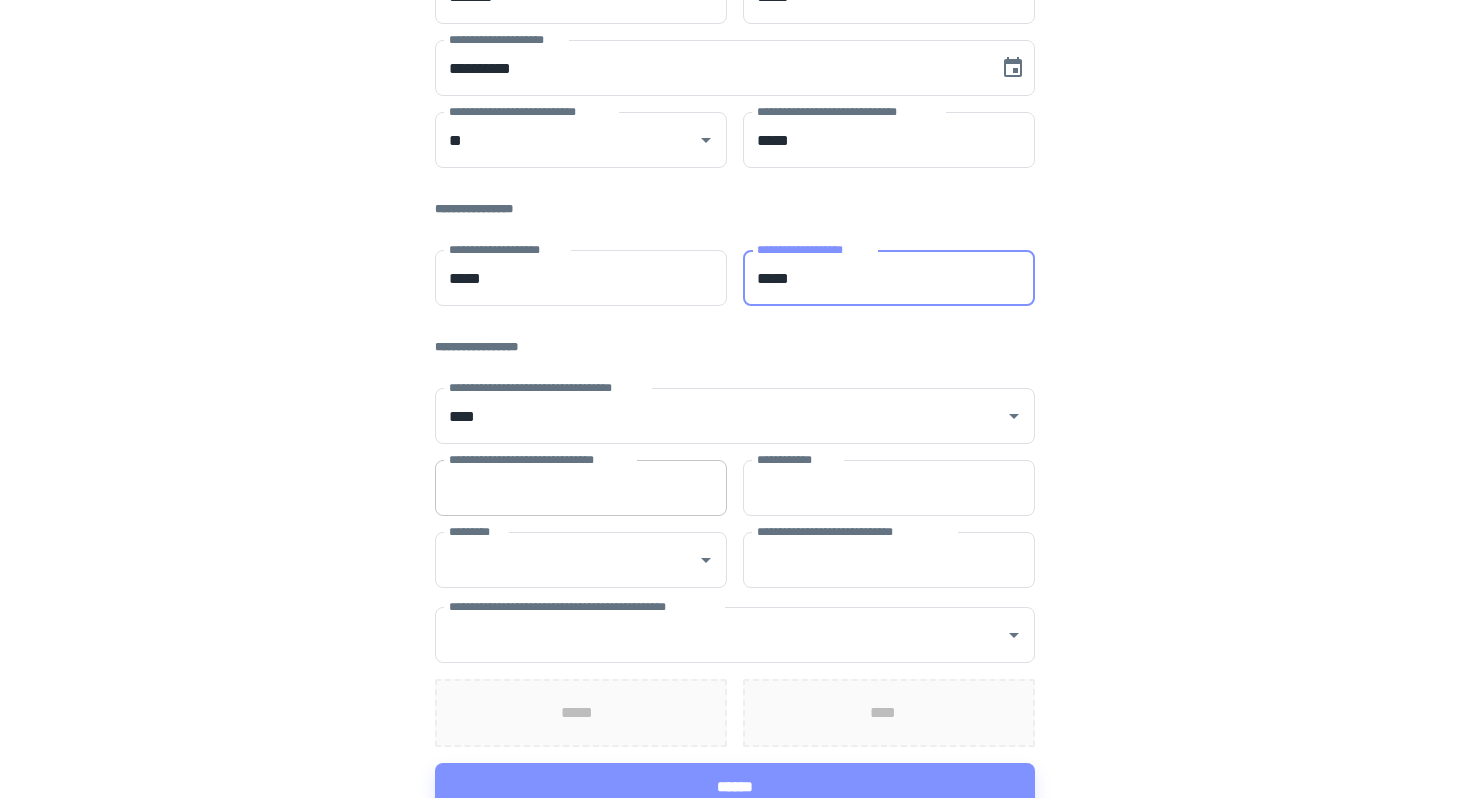 type on "*****" 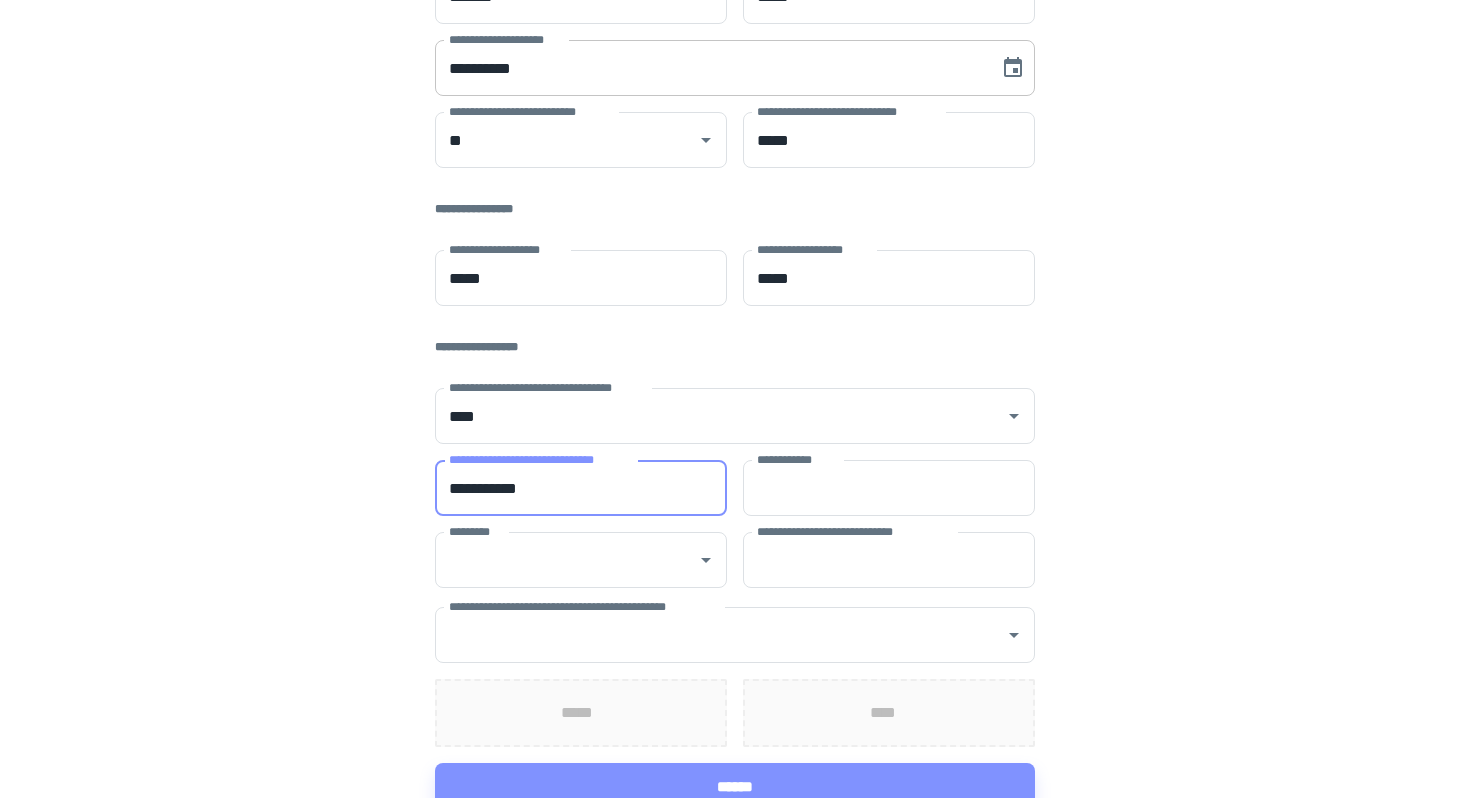 type on "**********" 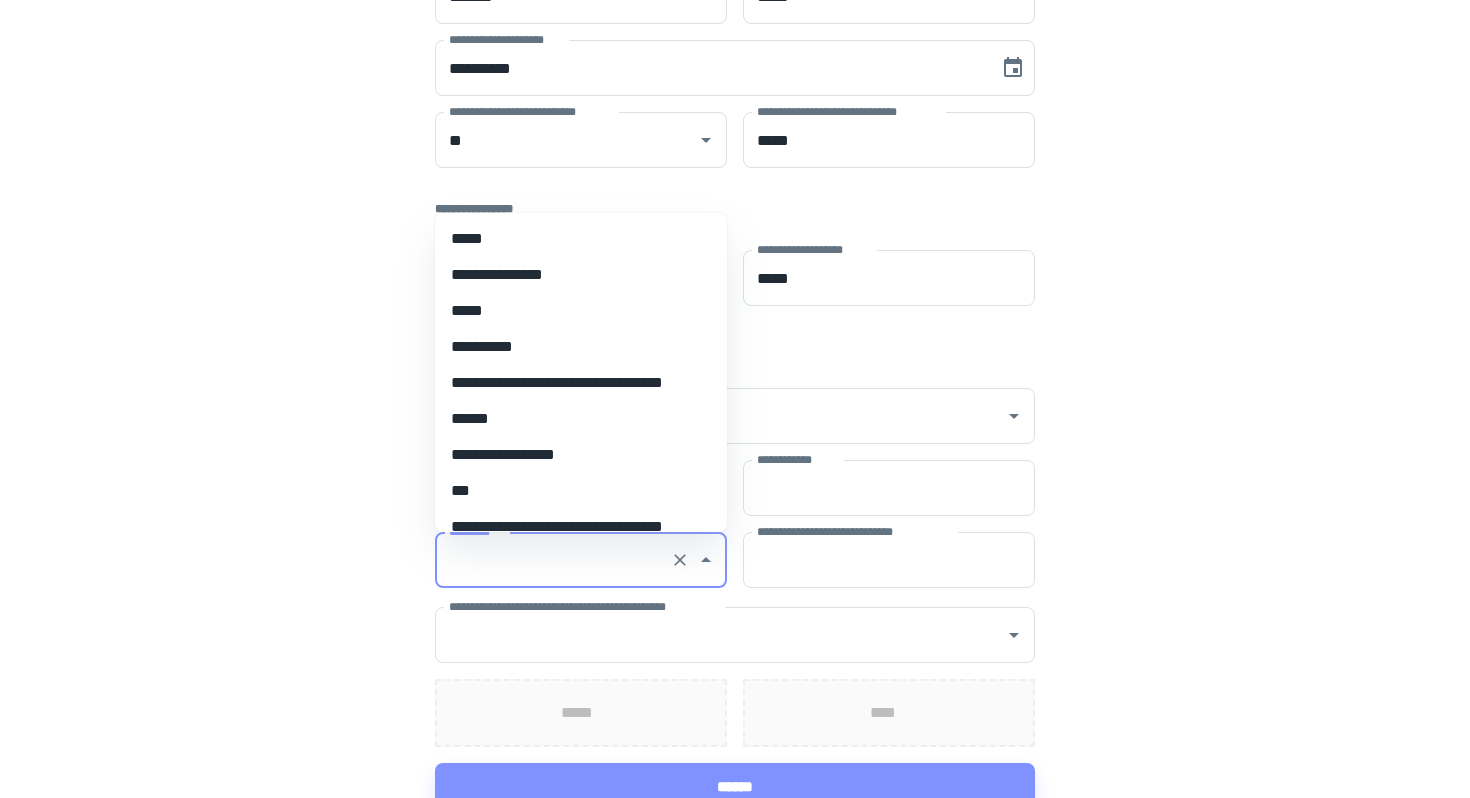 click on "*********" at bounding box center [553, 560] 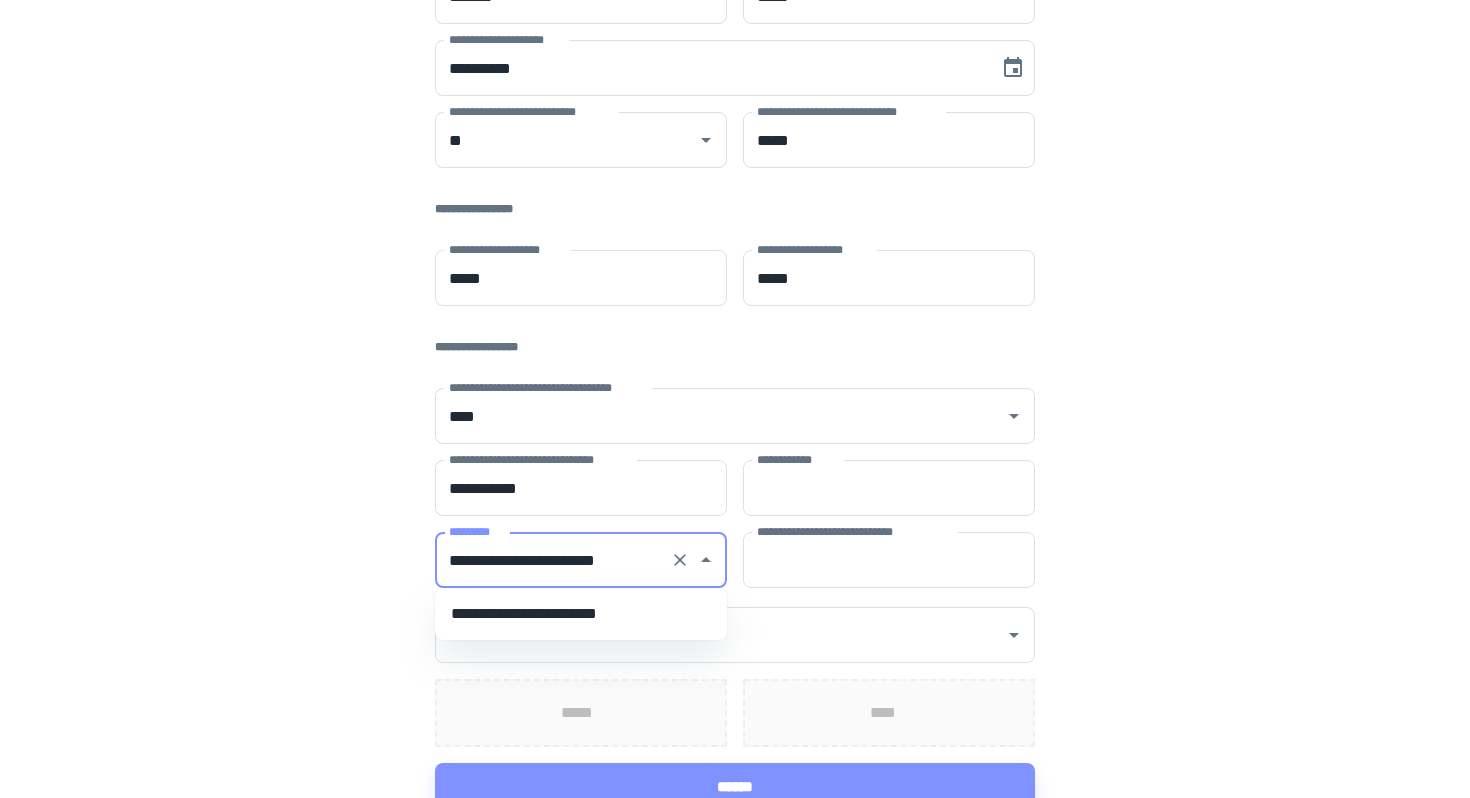 click on "**********" at bounding box center (581, 614) 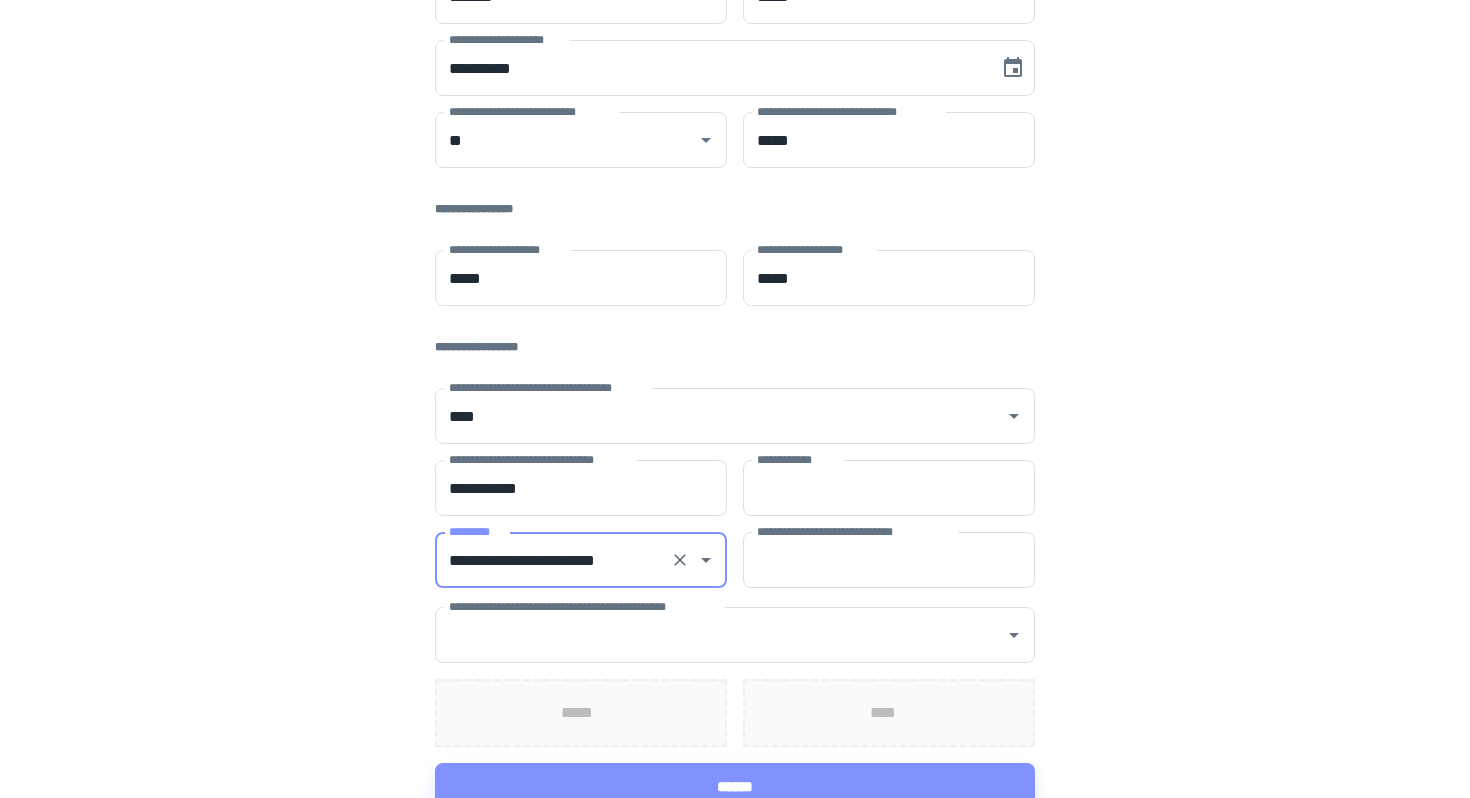 click on "**********" at bounding box center (584, 606) 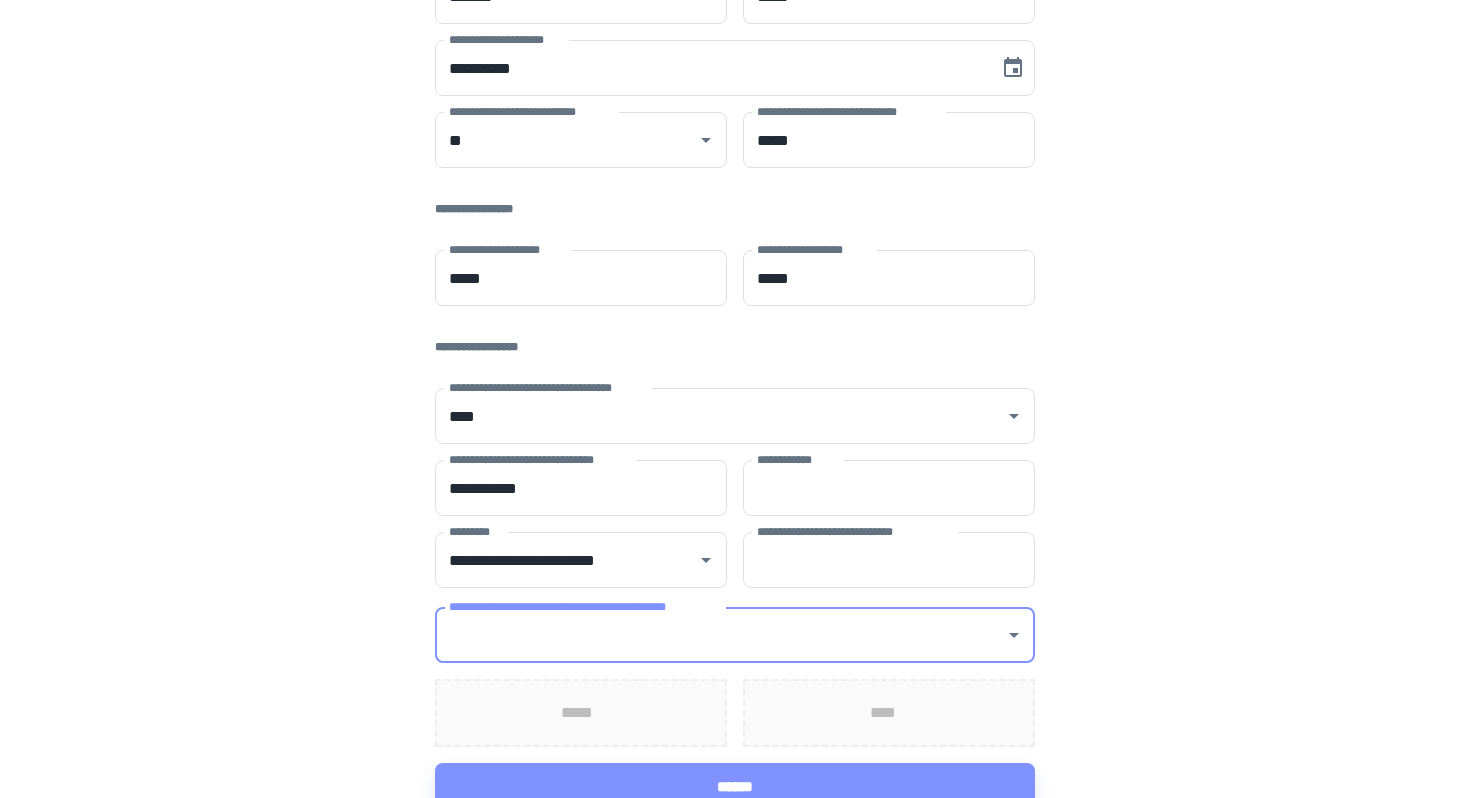 click on "**********" at bounding box center [720, 635] 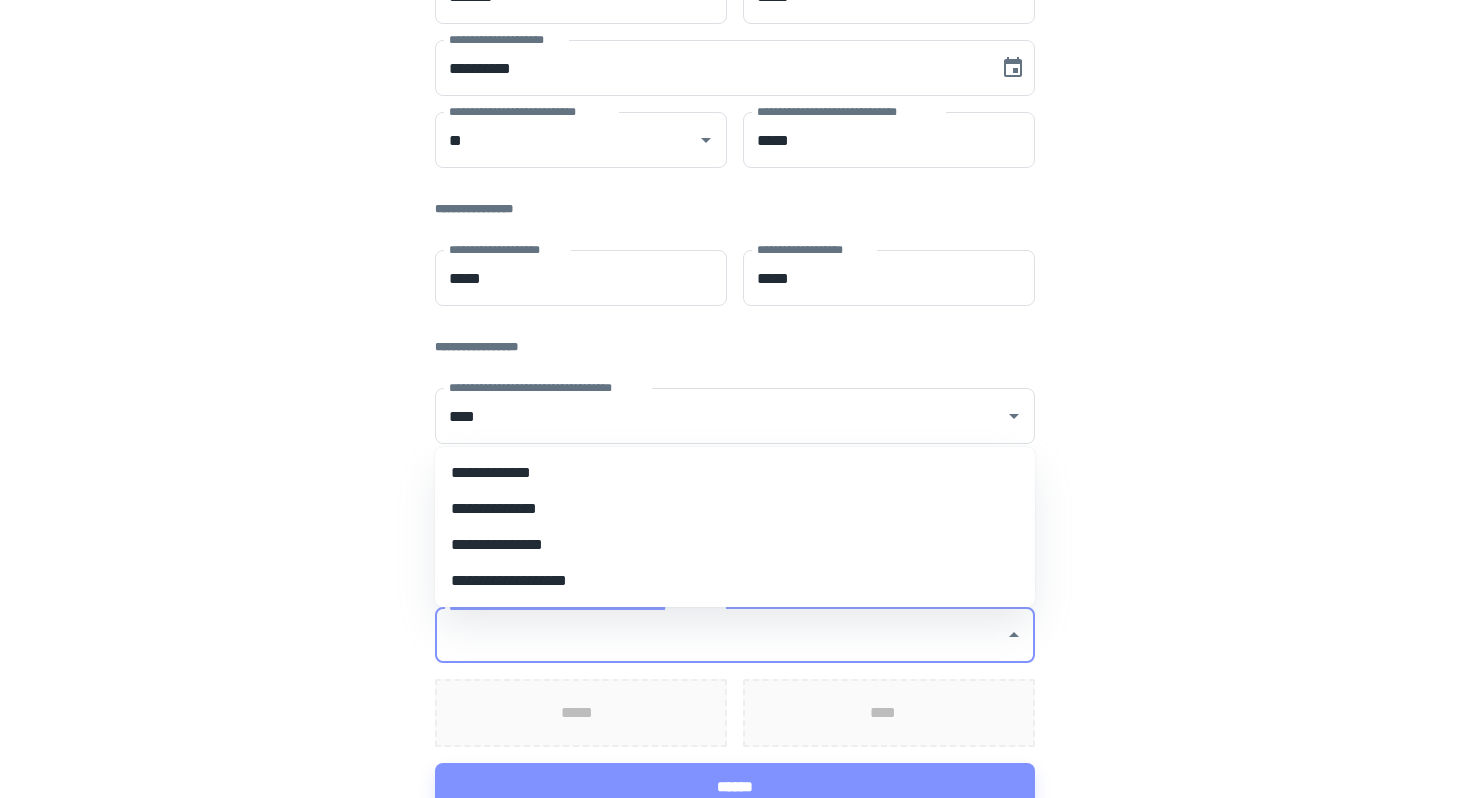 click on "**********" at bounding box center (735, 473) 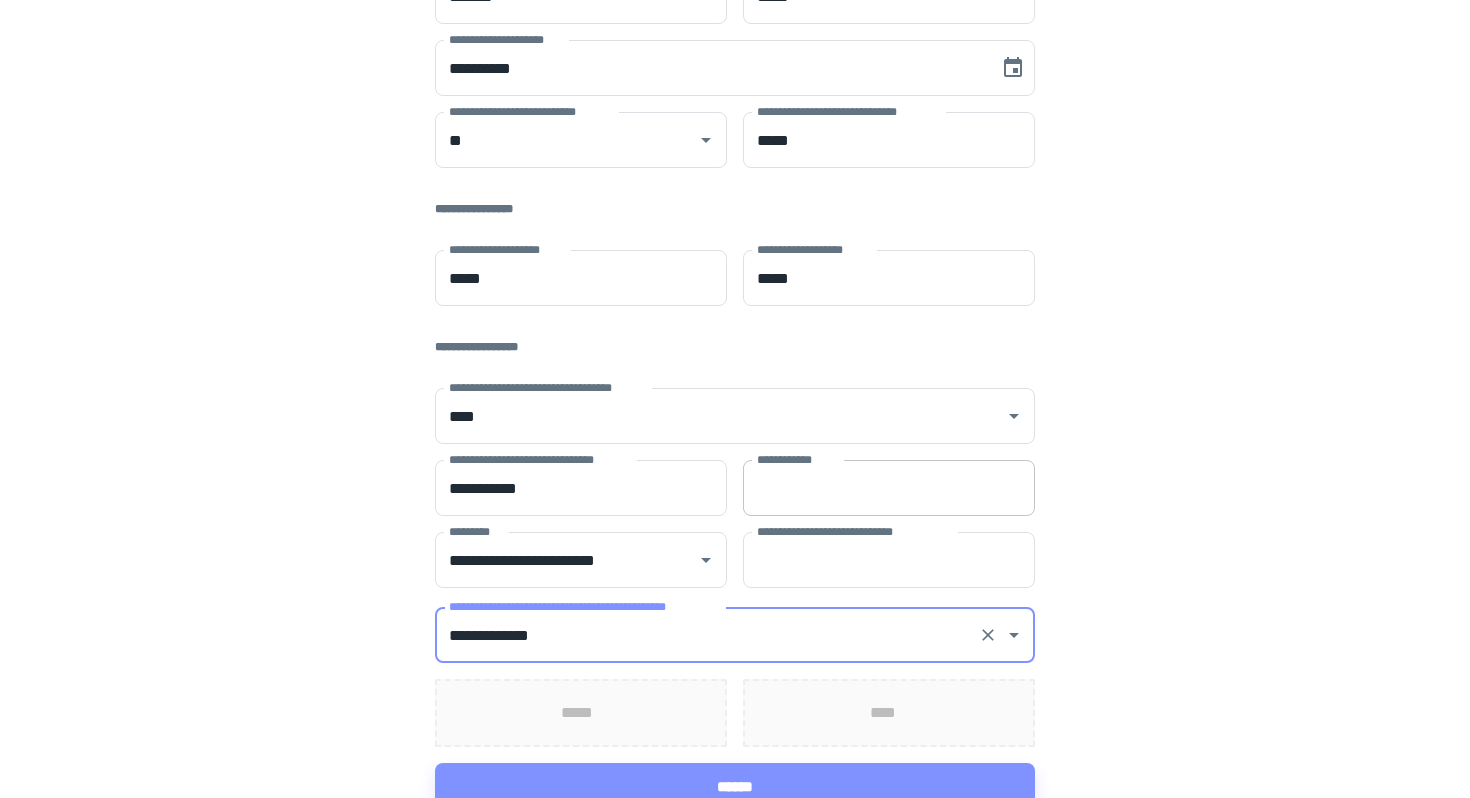 click on "**********" at bounding box center (889, 488) 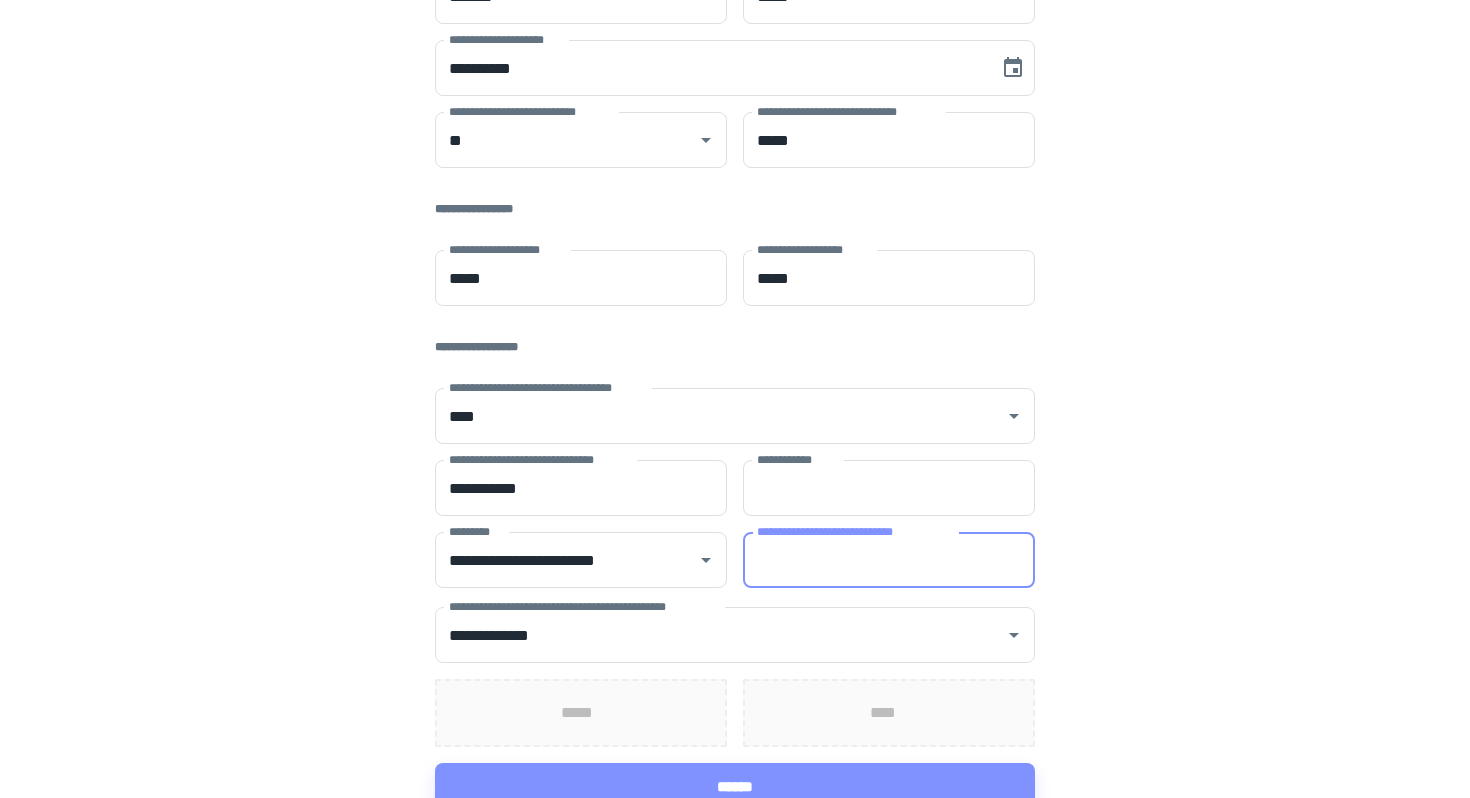 click on "**********" at bounding box center [889, 560] 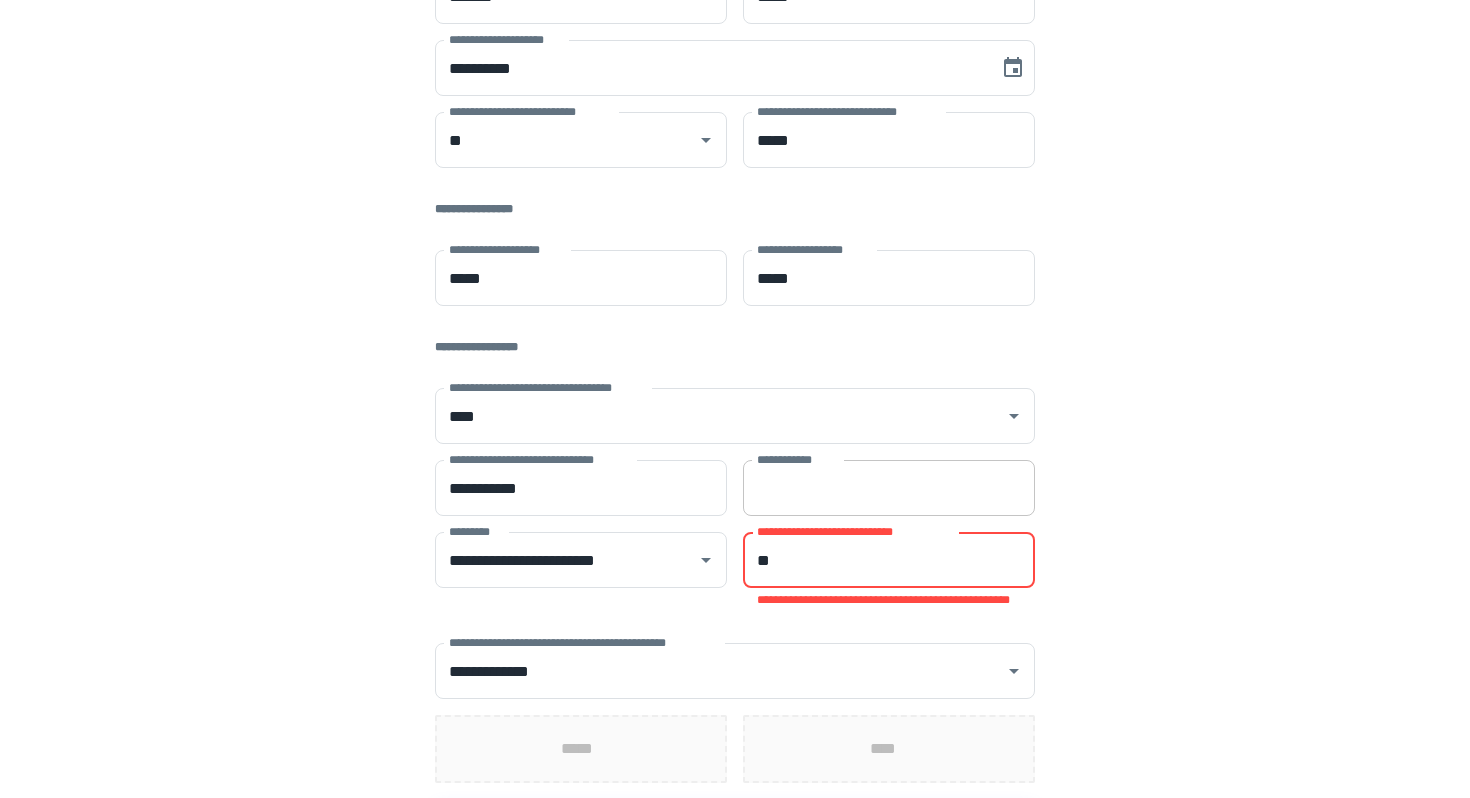 type on "*" 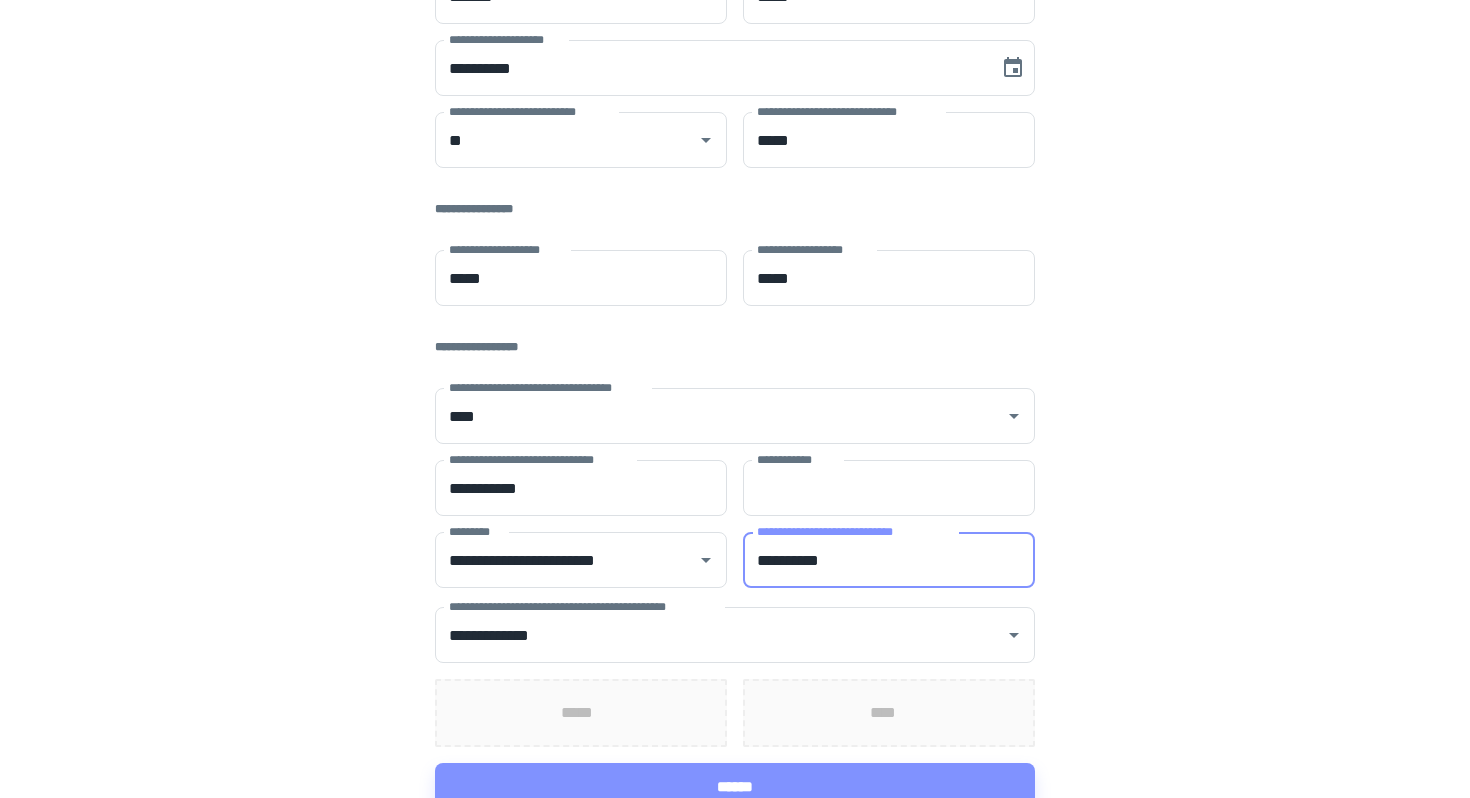 scroll, scrollTop: 303, scrollLeft: 0, axis: vertical 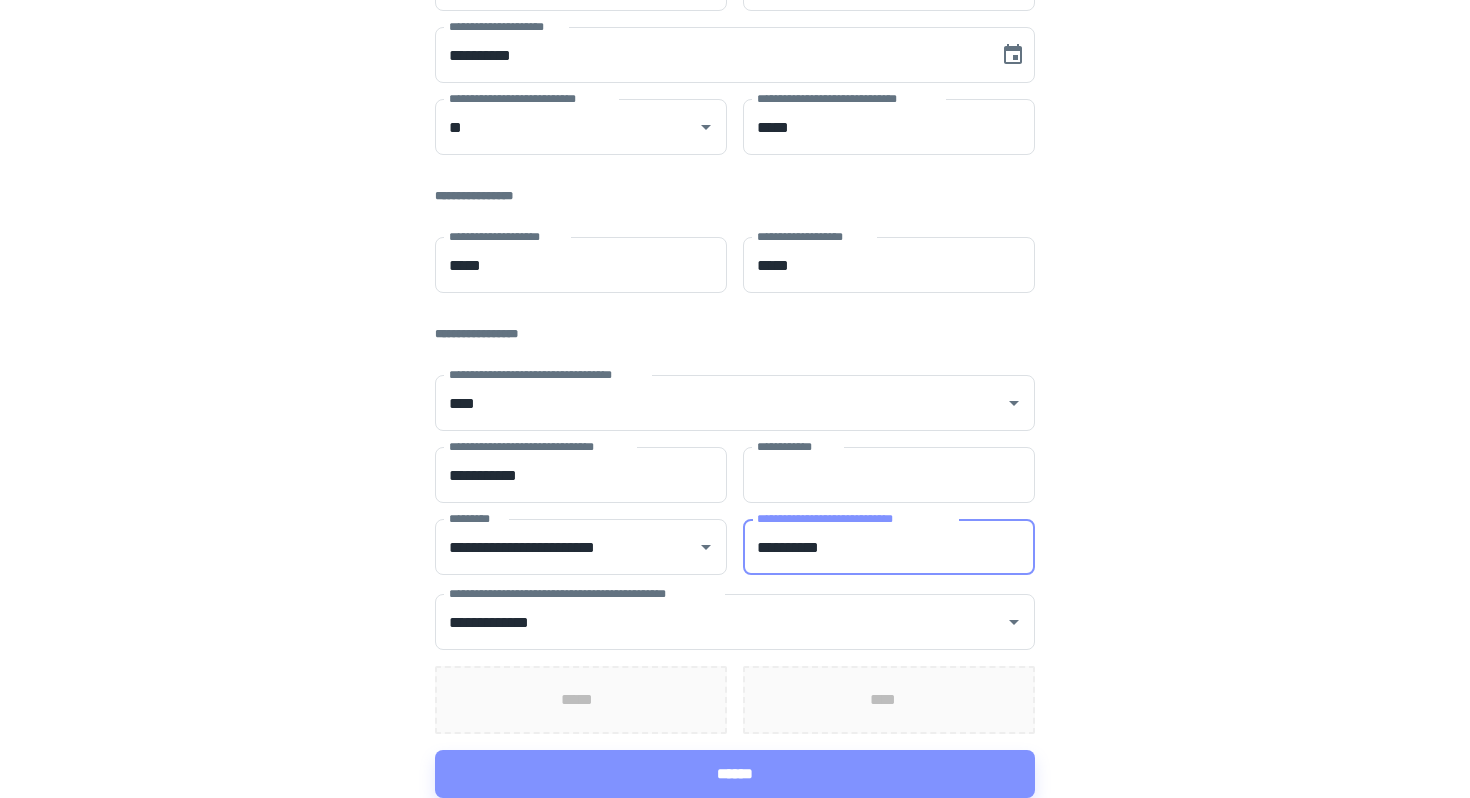 type on "**********" 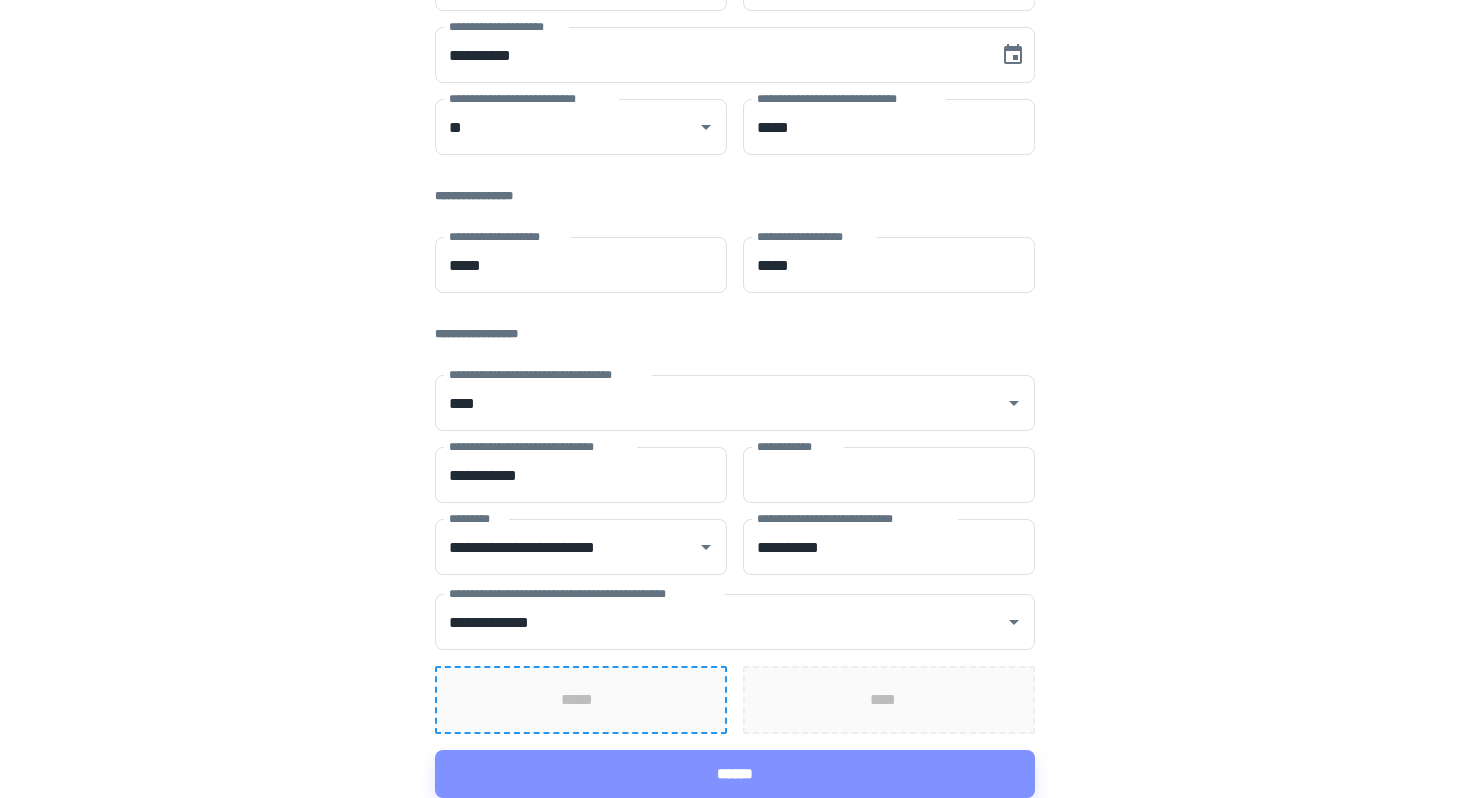 click on "*****" at bounding box center (581, 700) 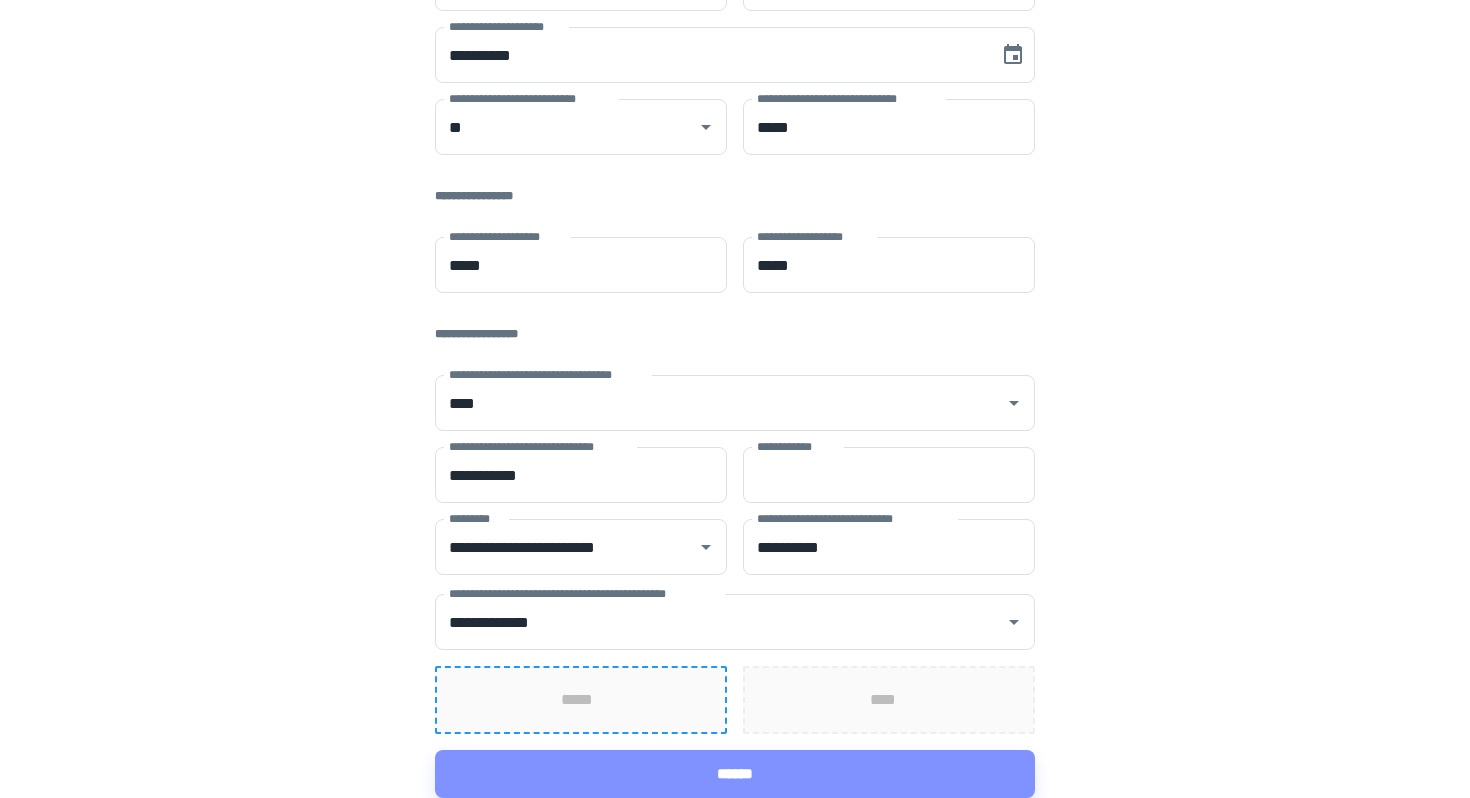 click on "*****" at bounding box center (581, 700) 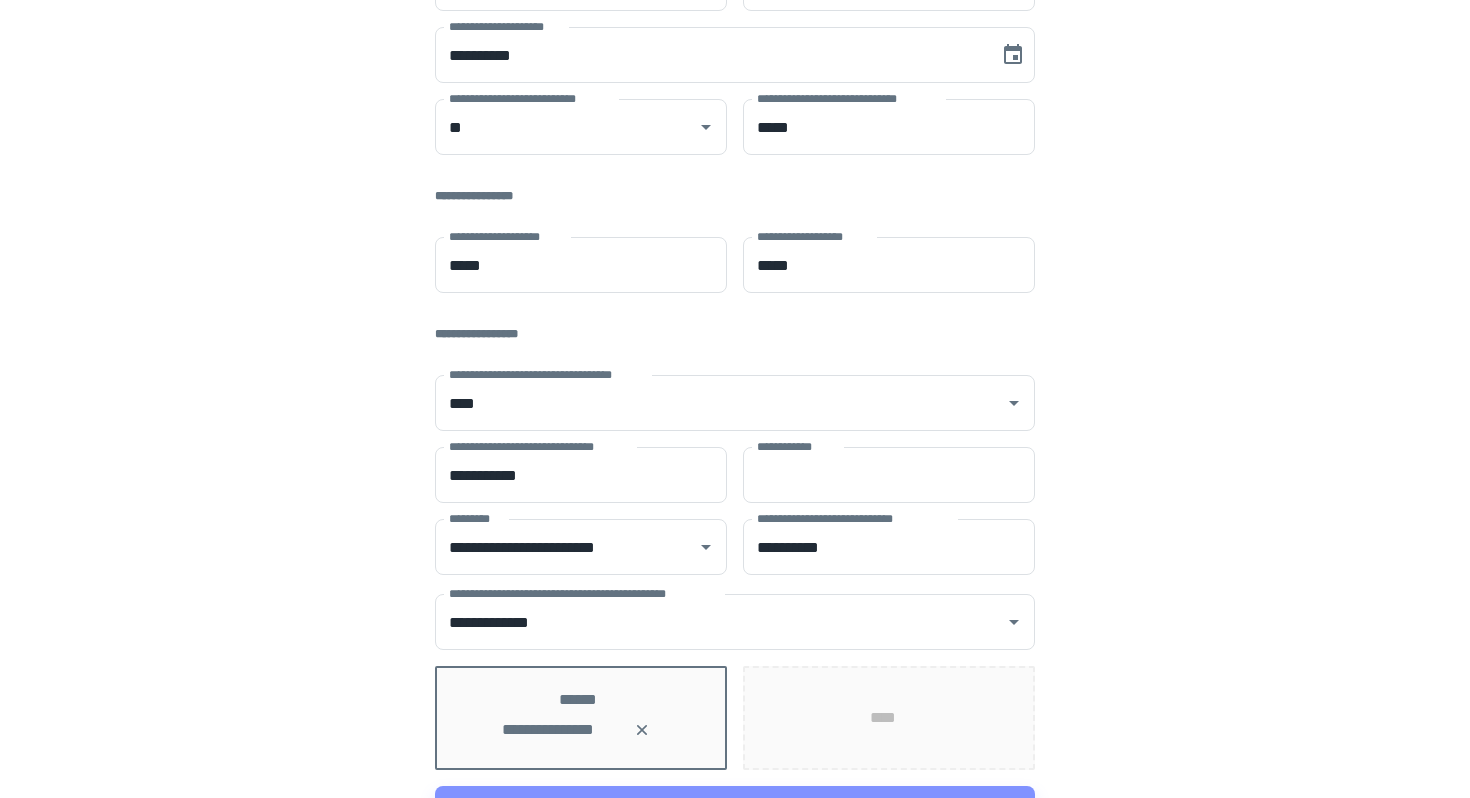 click on "****" at bounding box center (889, 718) 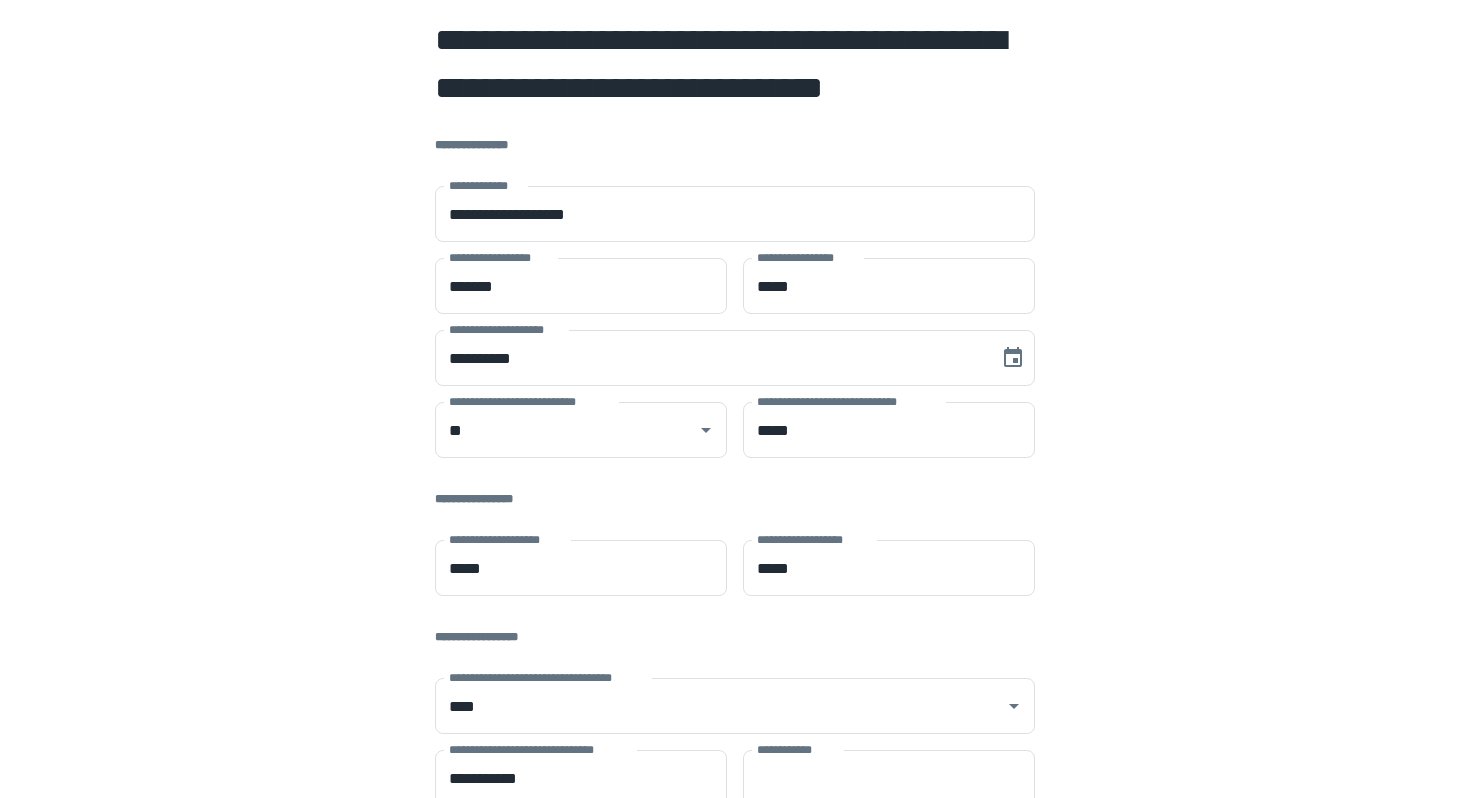 scroll, scrollTop: 339, scrollLeft: 0, axis: vertical 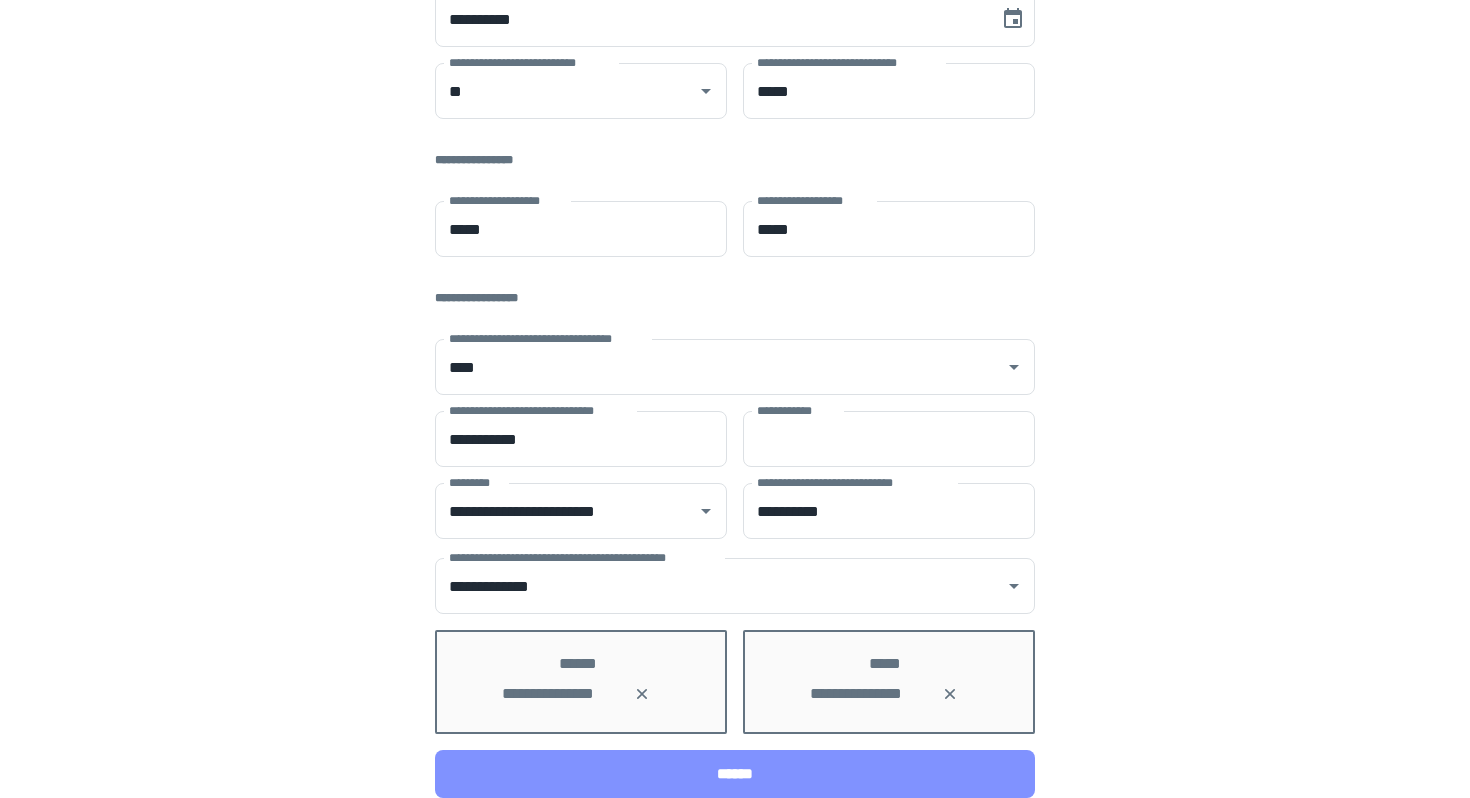 click on "******" at bounding box center (735, 774) 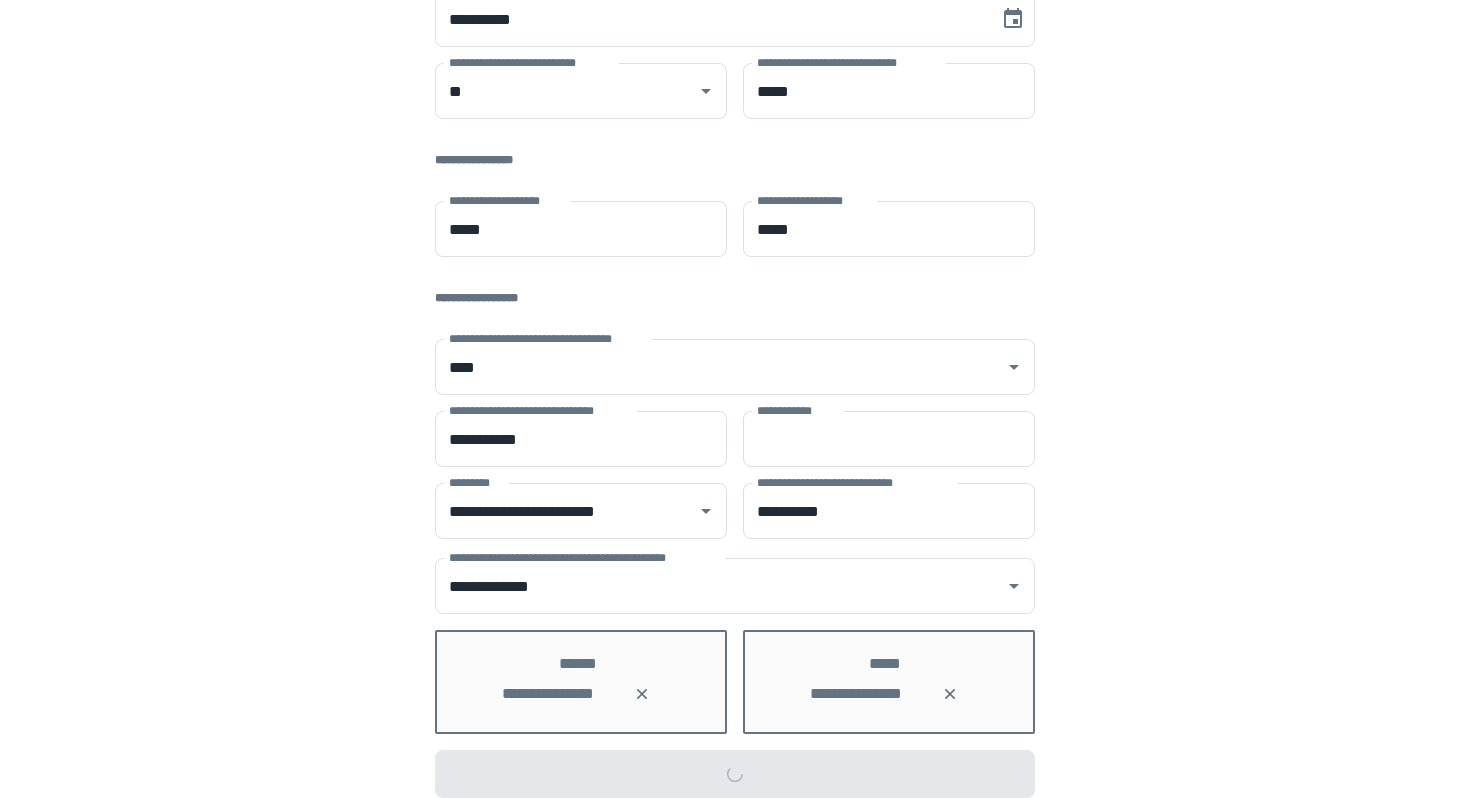 scroll, scrollTop: 0, scrollLeft: 0, axis: both 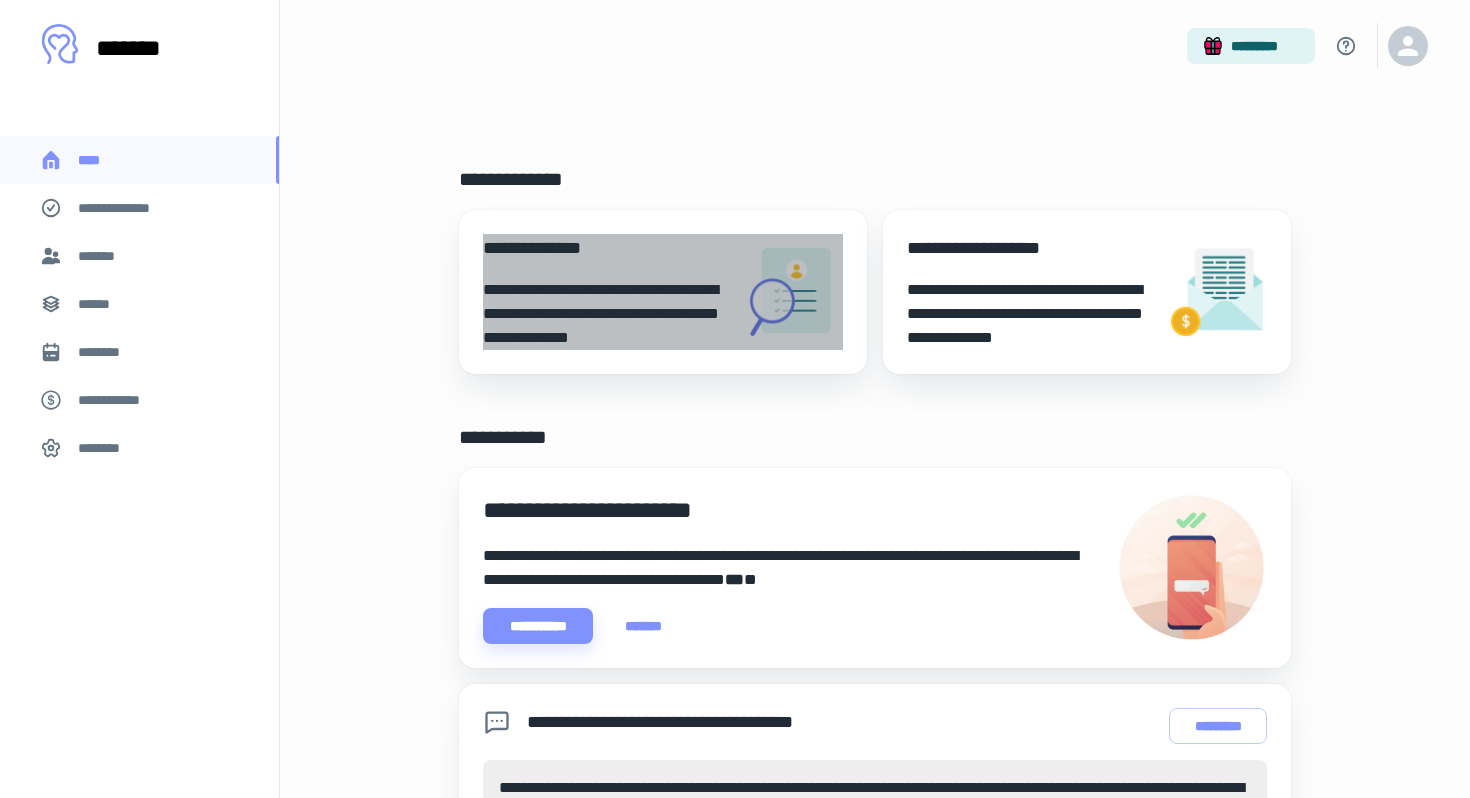 click on "**********" at bounding box center (605, 248) 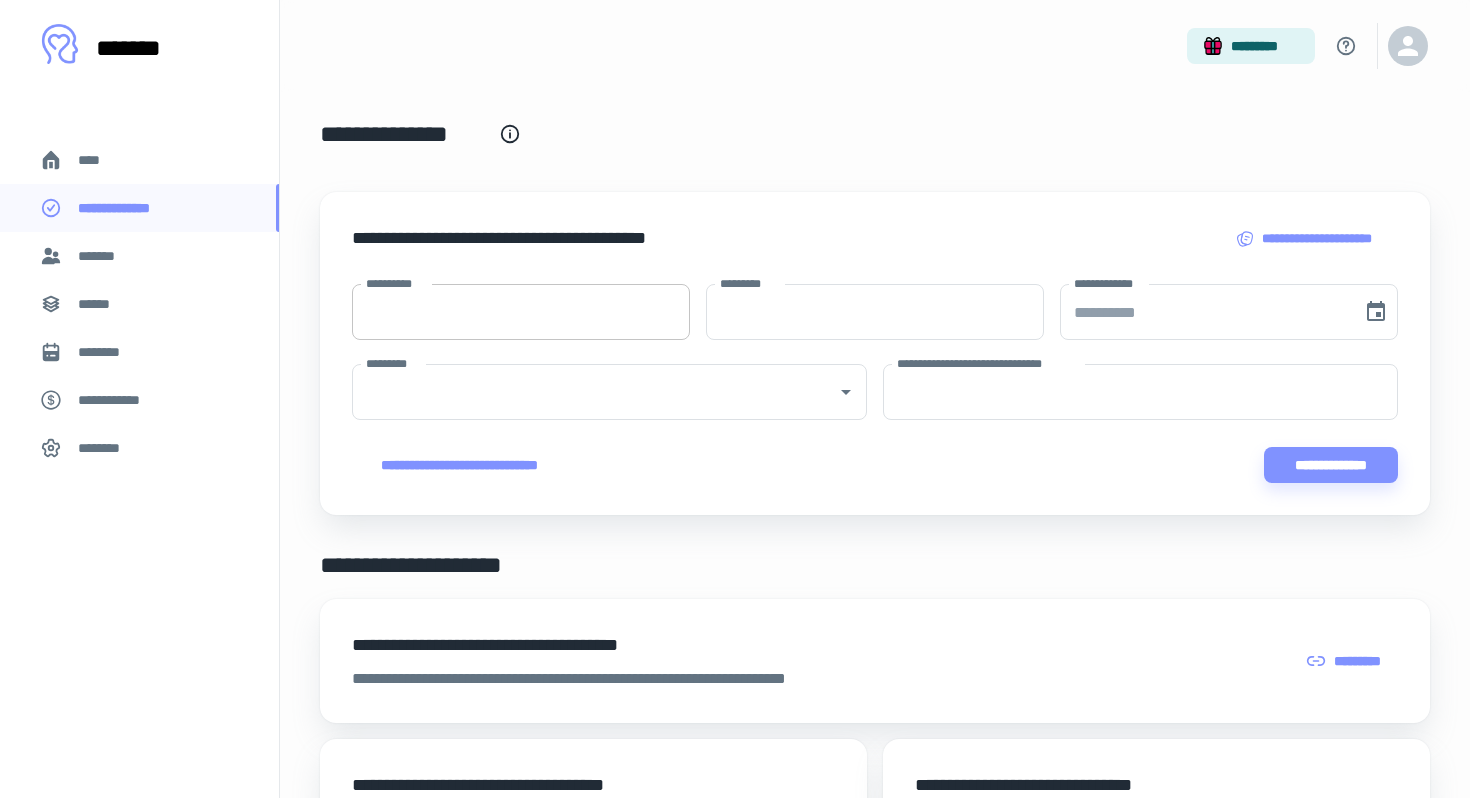 click on "**********" at bounding box center [521, 312] 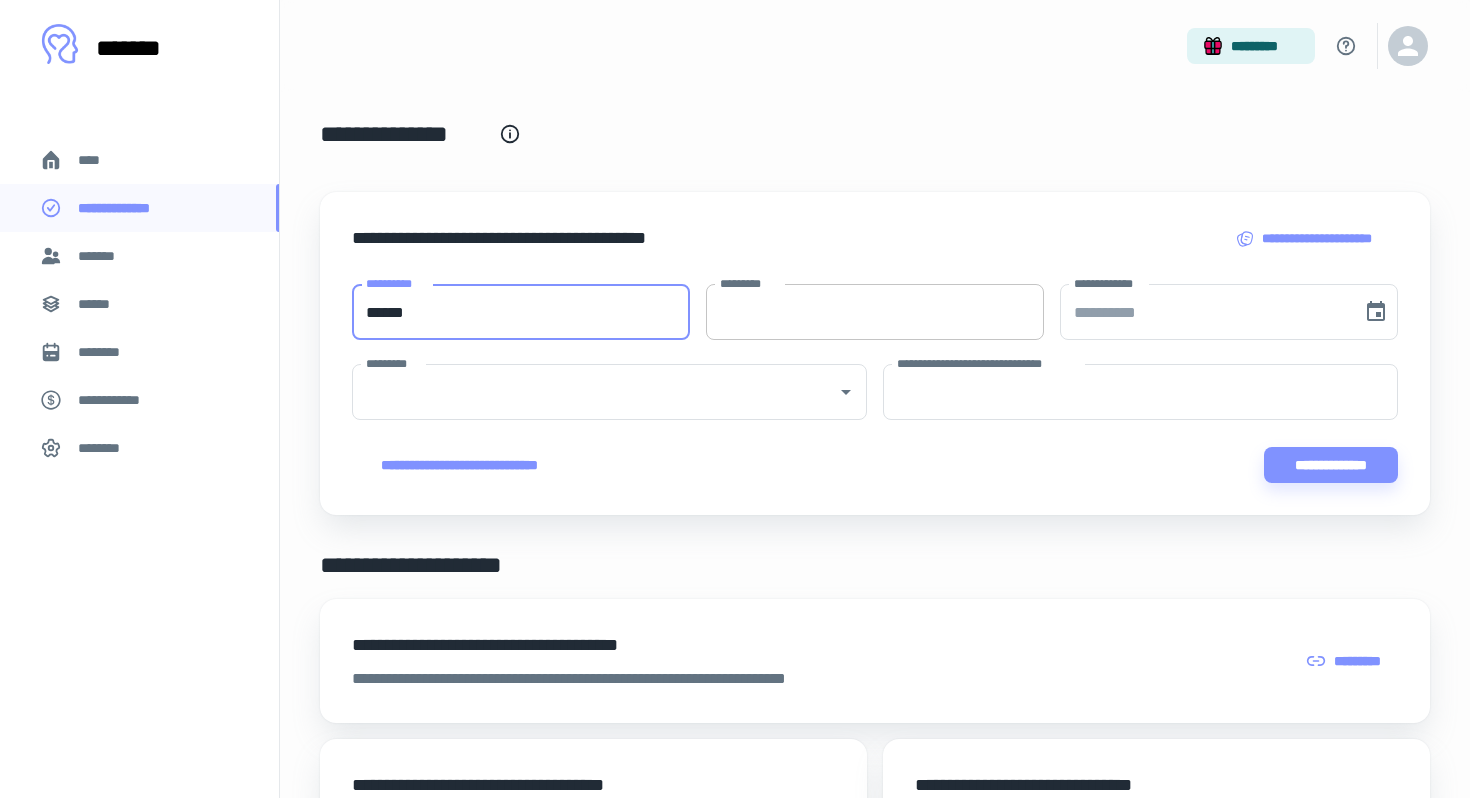 type on "******" 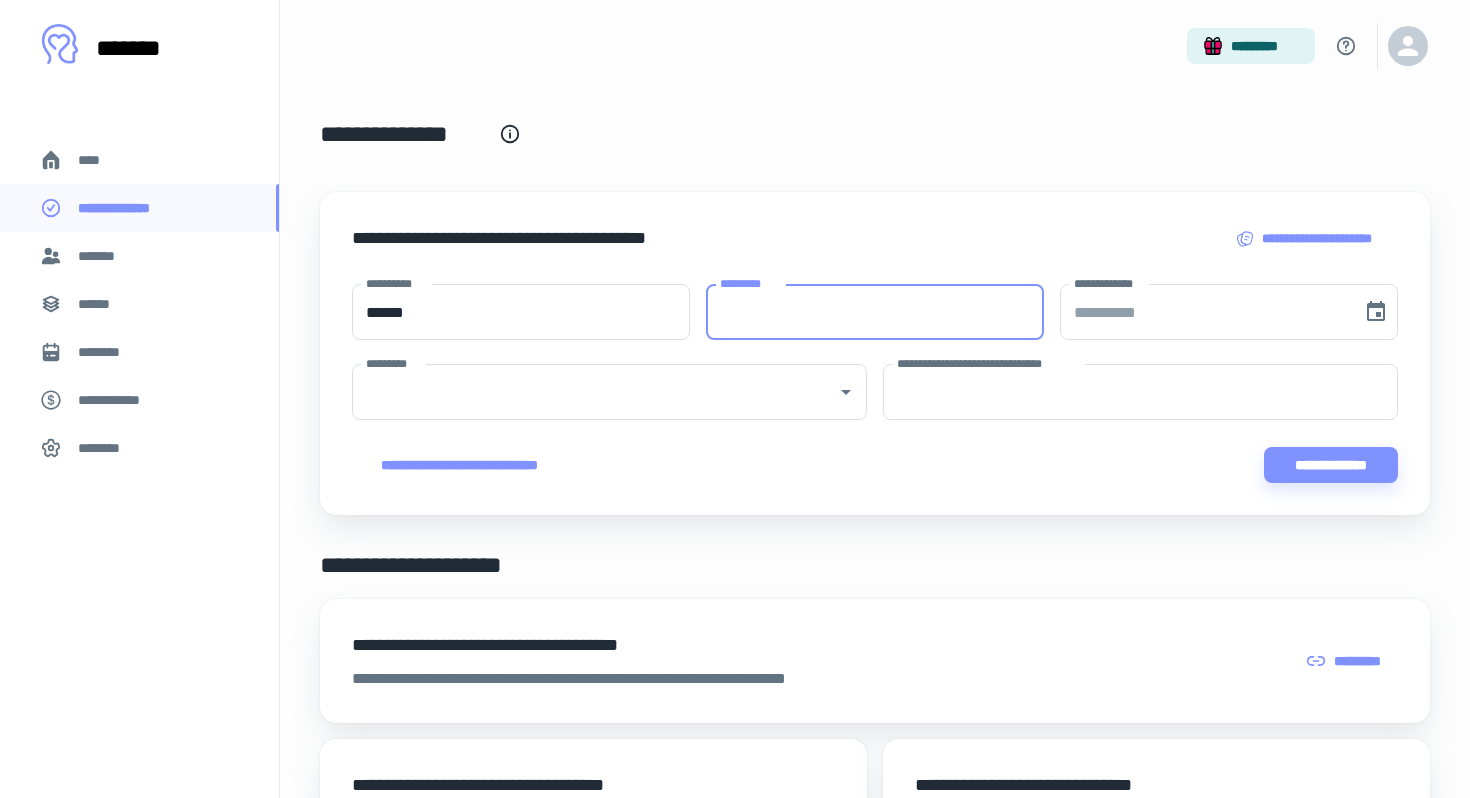 click on "*********" at bounding box center [875, 312] 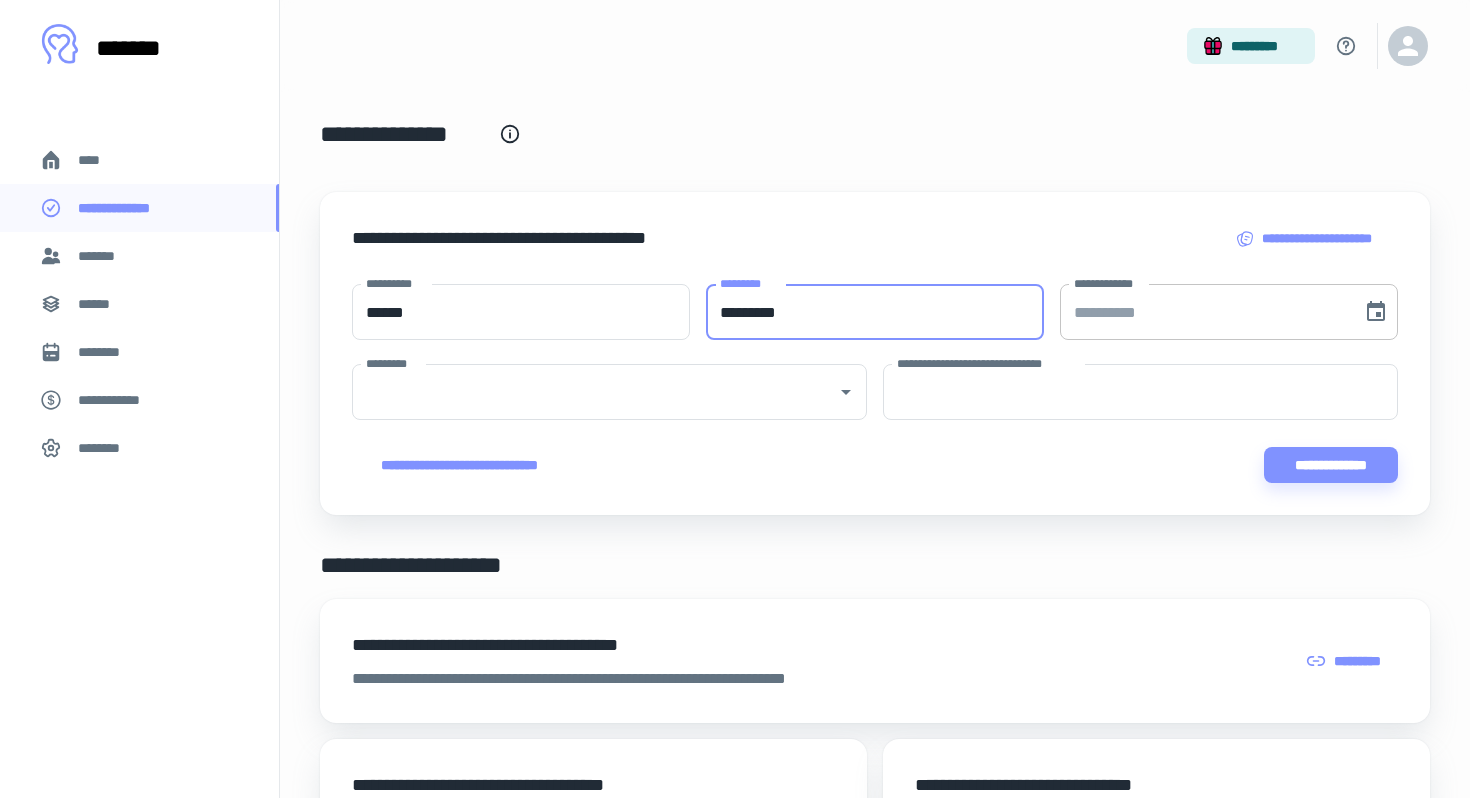 type on "*********" 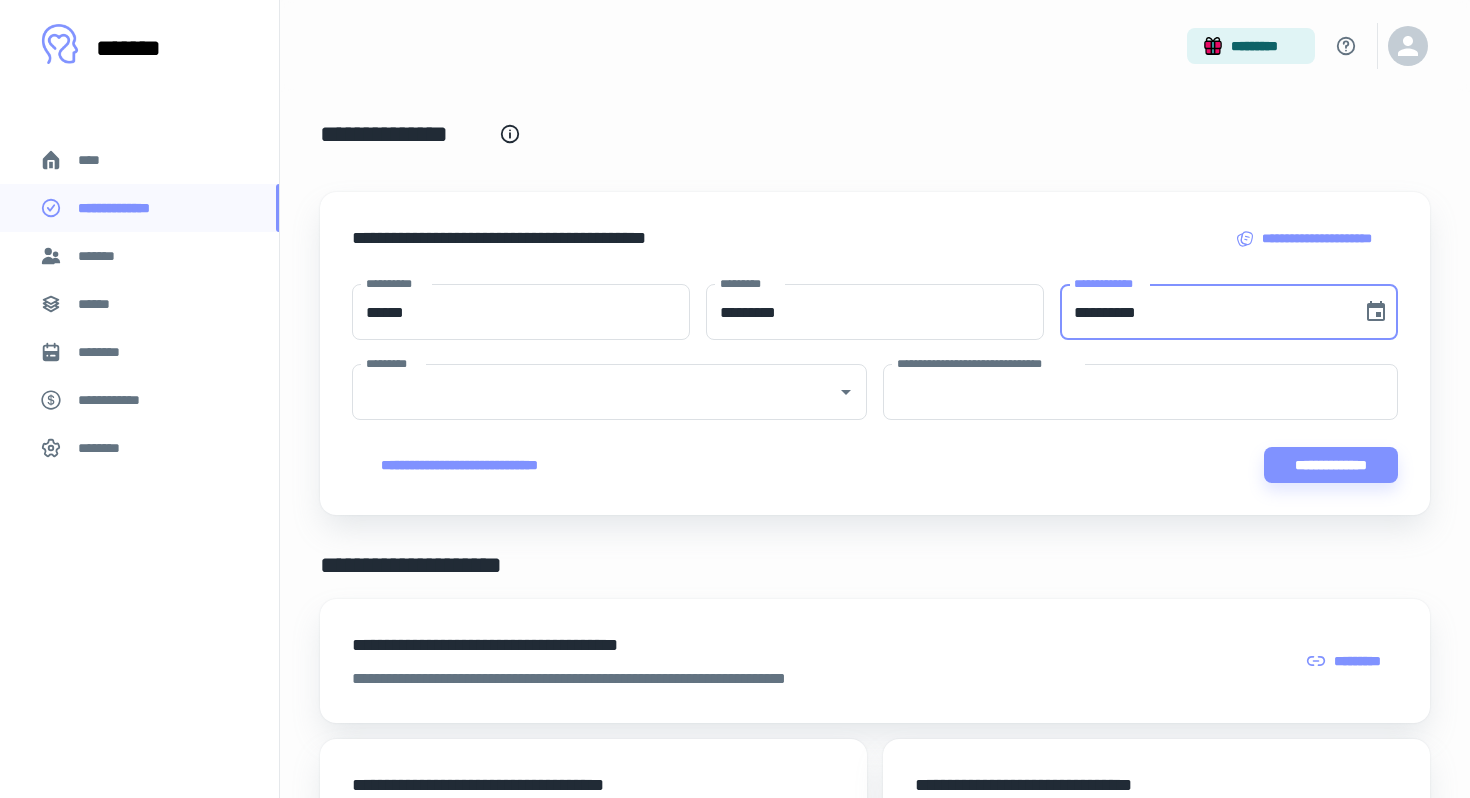 click on "**********" at bounding box center [1204, 312] 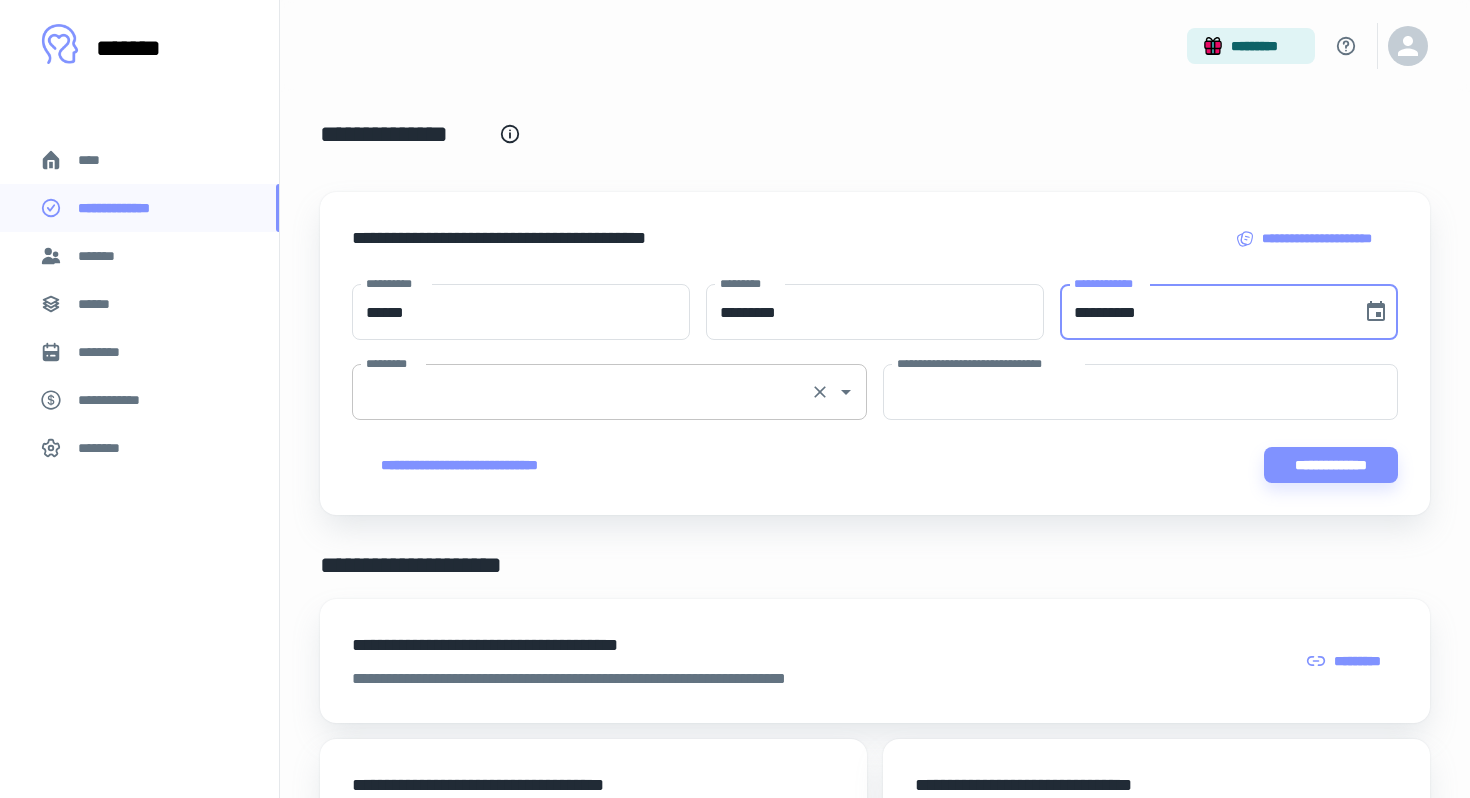 type on "**********" 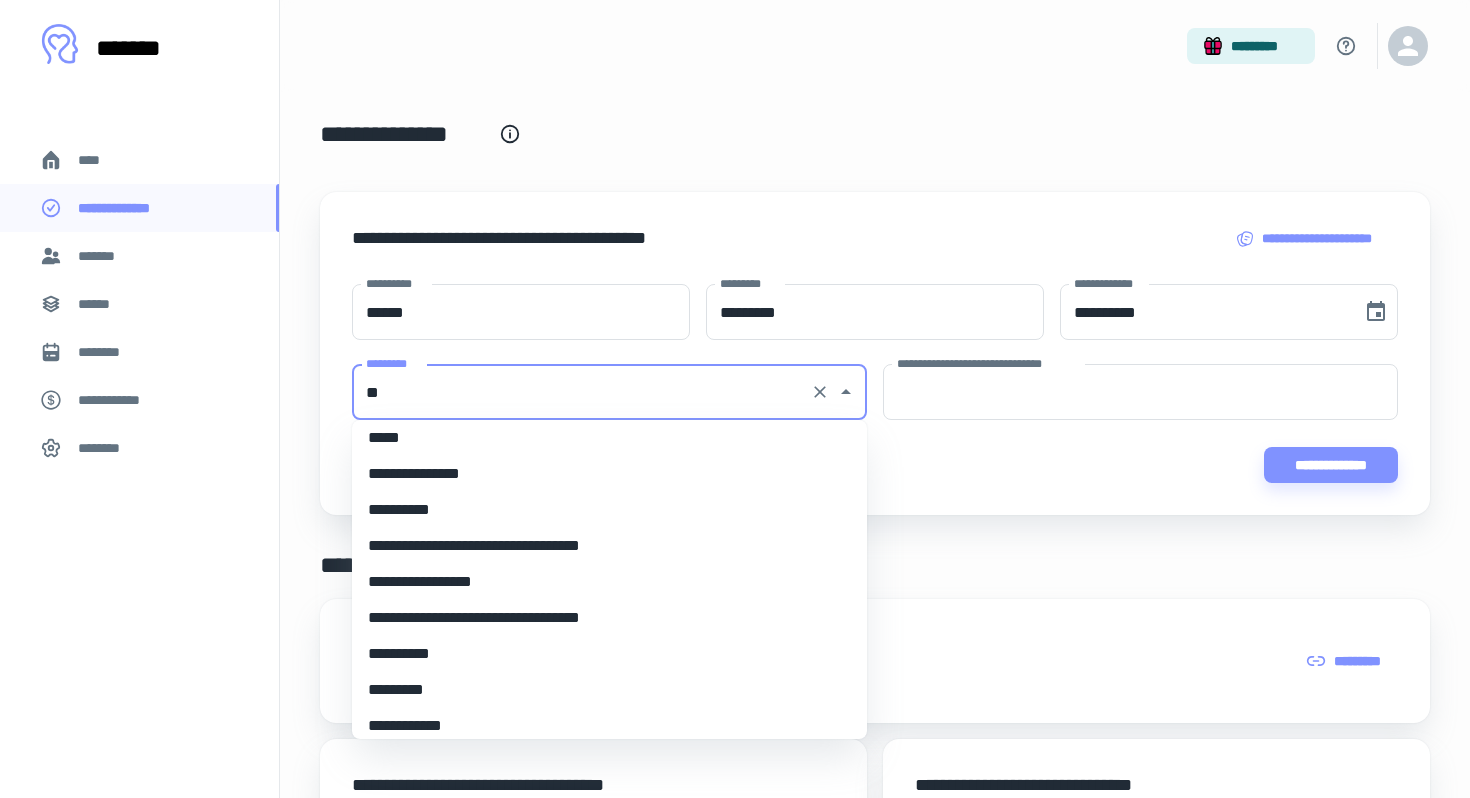 scroll, scrollTop: 0, scrollLeft: 0, axis: both 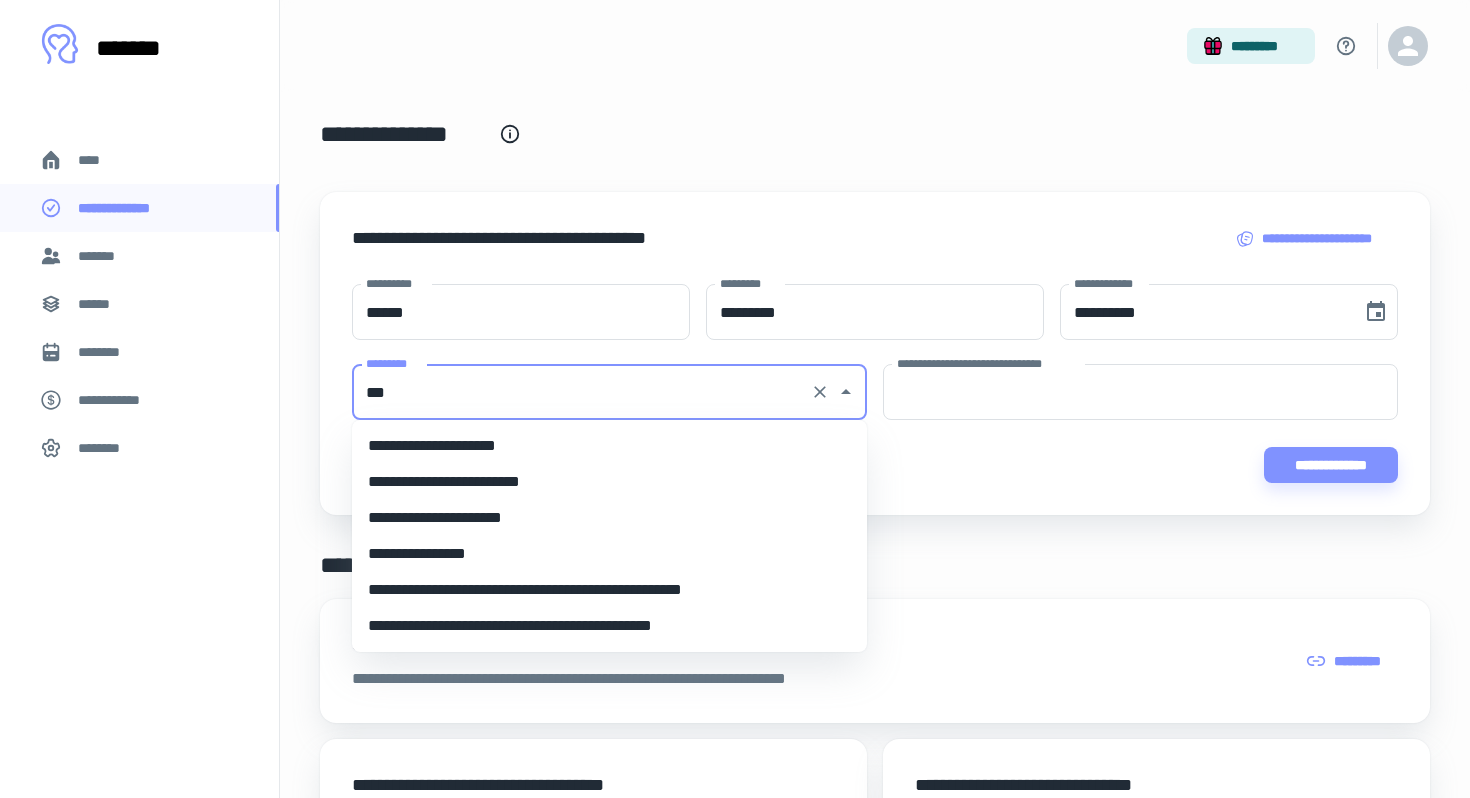 click on "**********" at bounding box center [609, 482] 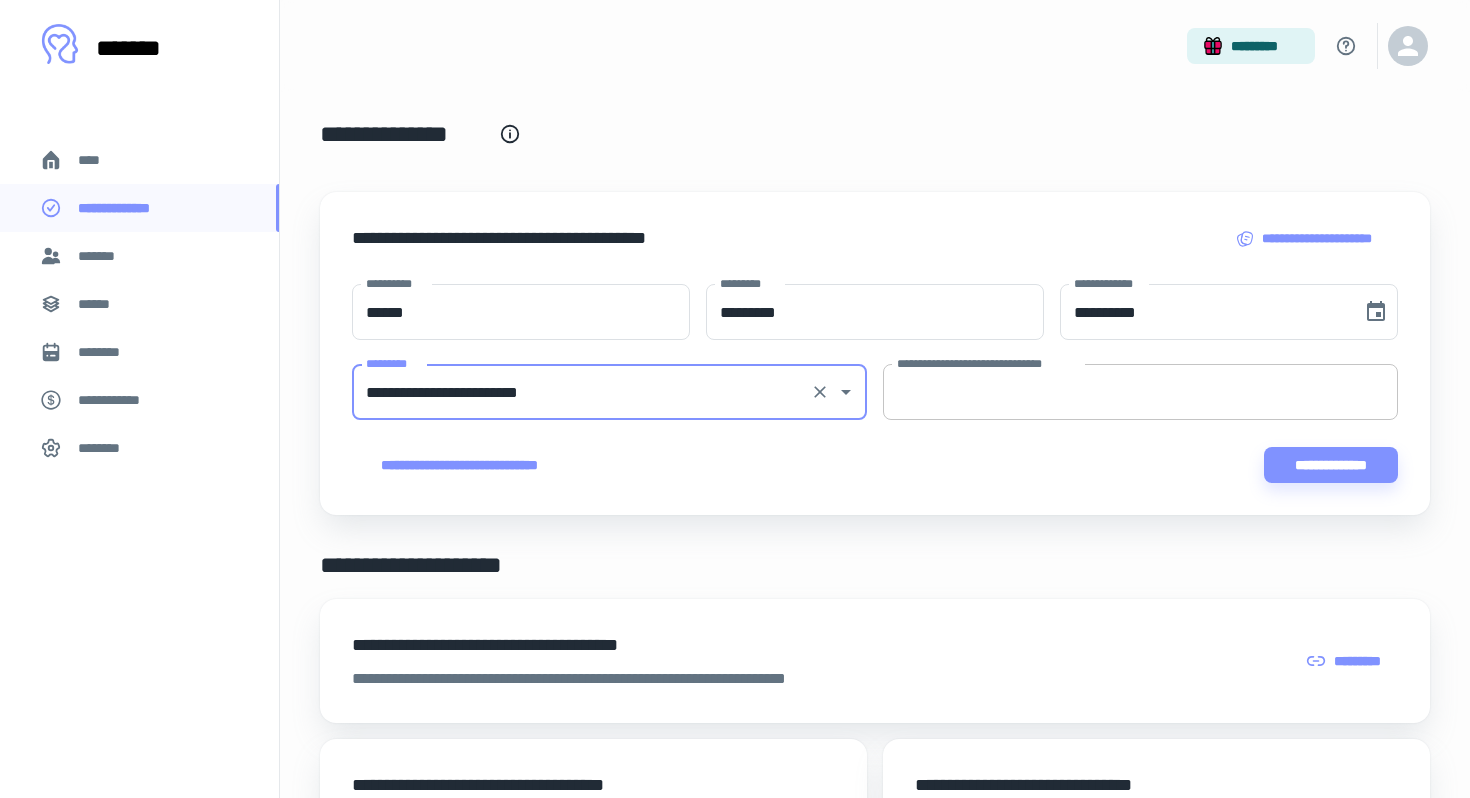 type on "**********" 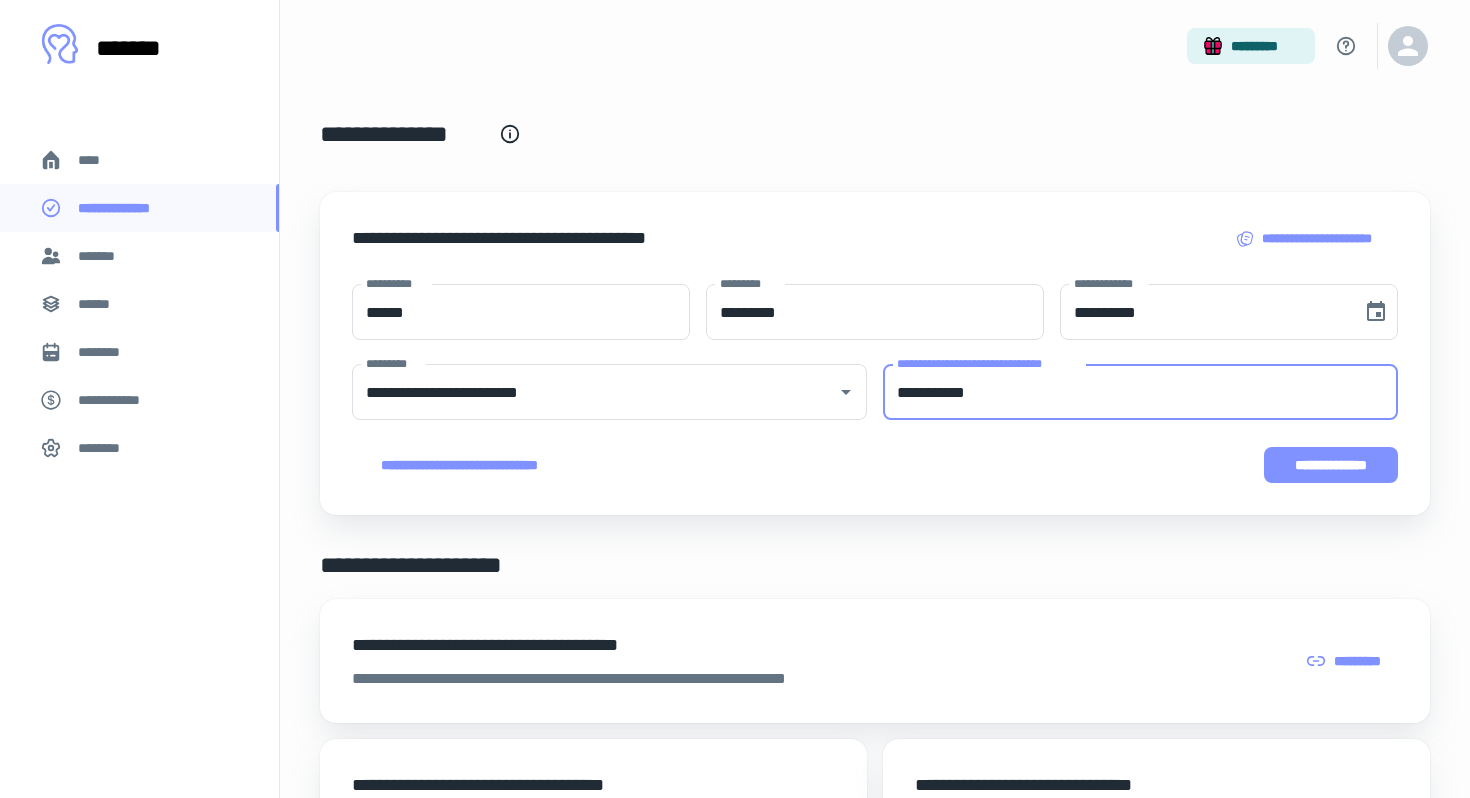 type on "**********" 